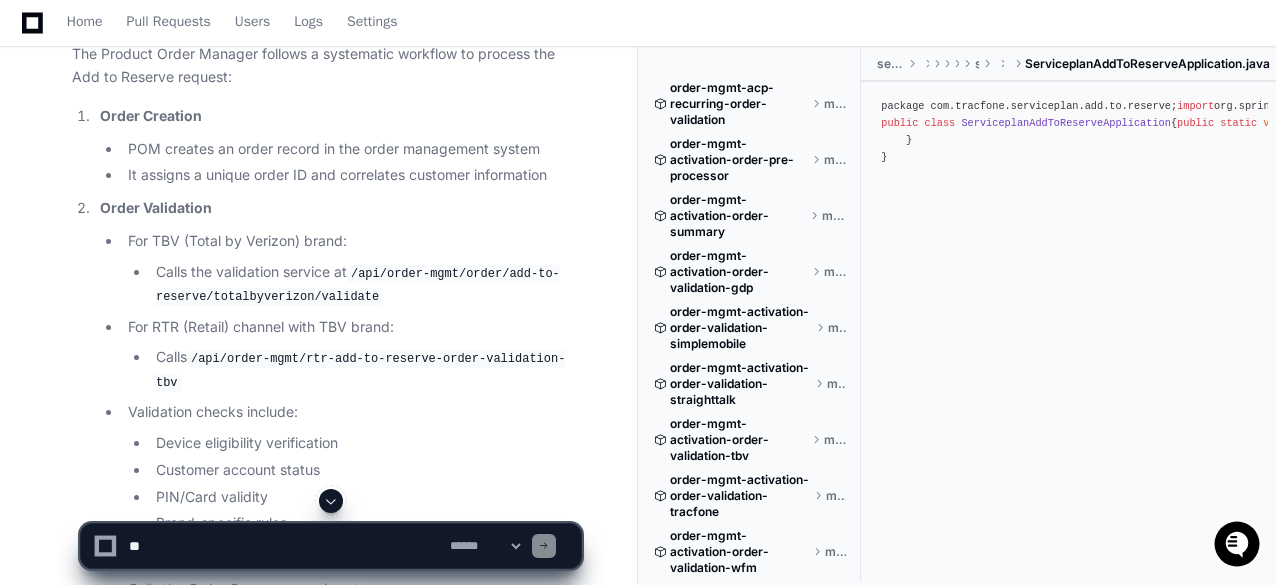scroll, scrollTop: 3872, scrollLeft: 0, axis: vertical 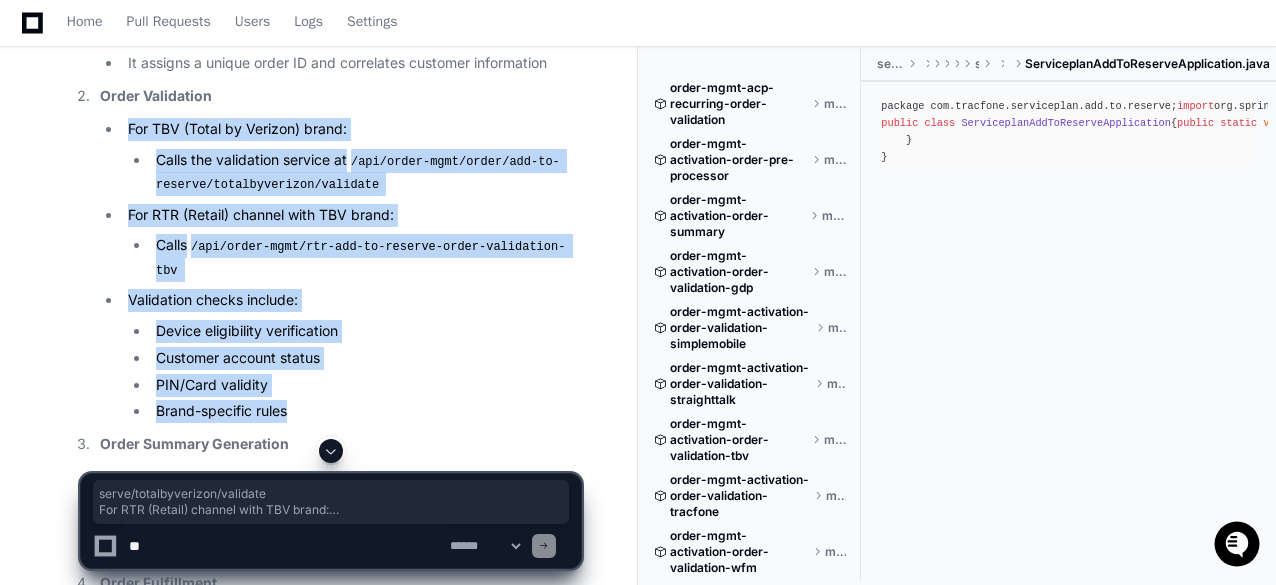 drag, startPoint x: 304, startPoint y: 346, endPoint x: 161, endPoint y: 109, distance: 276.79956 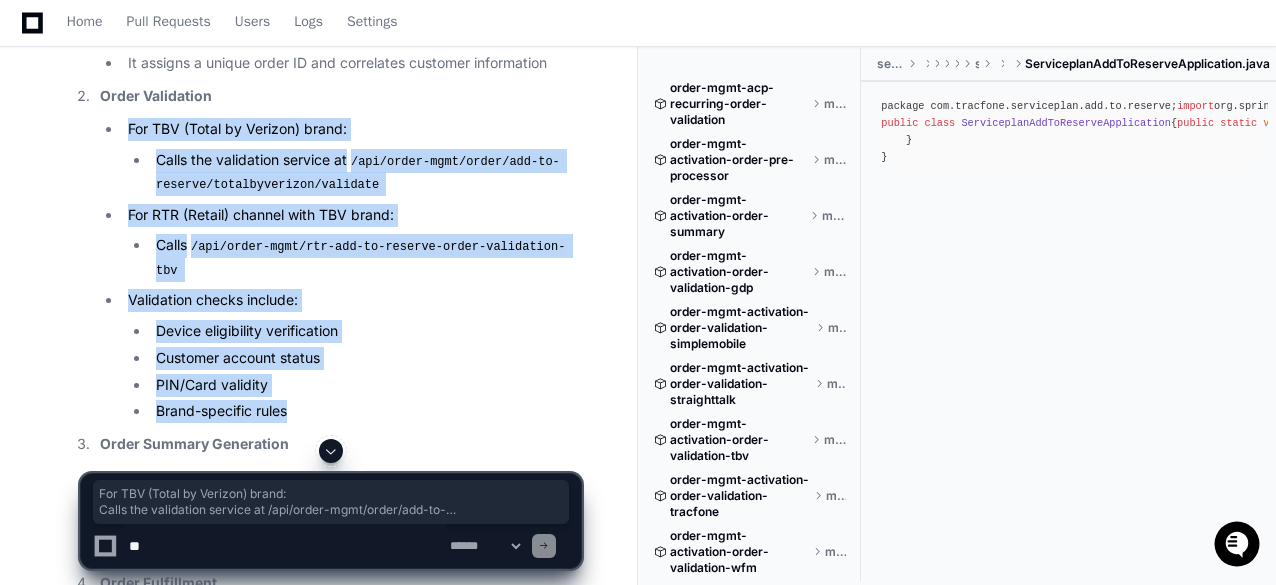 click on "For TBV (Total by Verizon) brand:
Calls the validation service at  /api/order-mgmt/order/add-to-reserve/totalbyverizon/validate
For RTR (Retail) channel with TBV brand:
Calls  /api/order-mgmt/rtr-add-to-reserve-order-validation-tbv
Validation checks include:
Device eligibility verification
Customer account status
PIN/Card validity
Brand-specific rules" 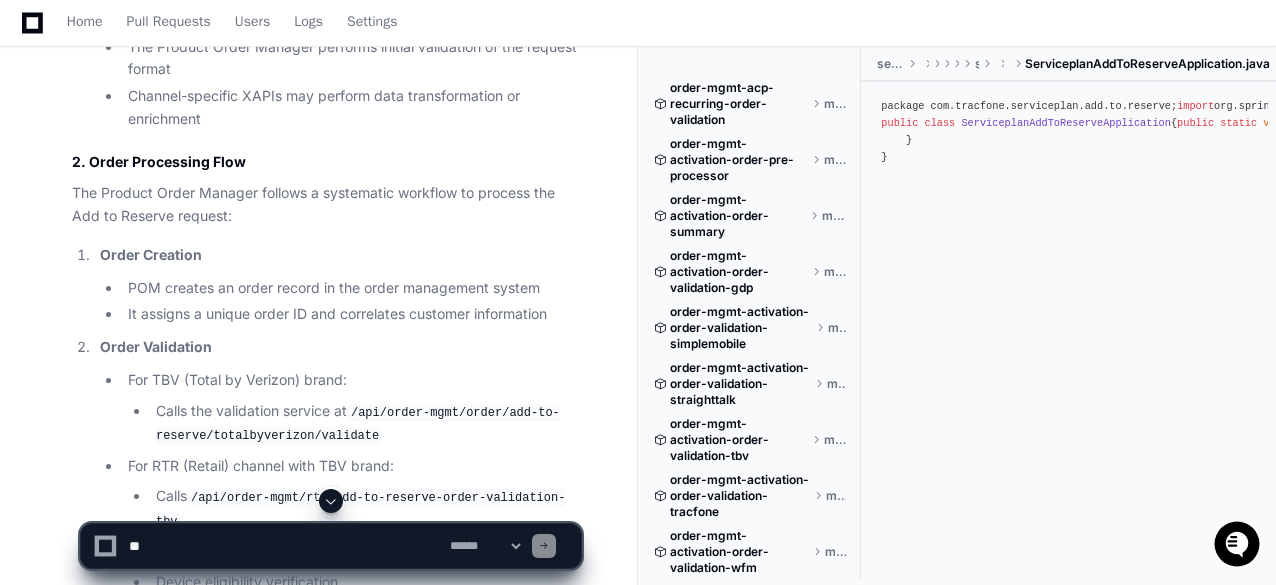 scroll, scrollTop: 3572, scrollLeft: 0, axis: vertical 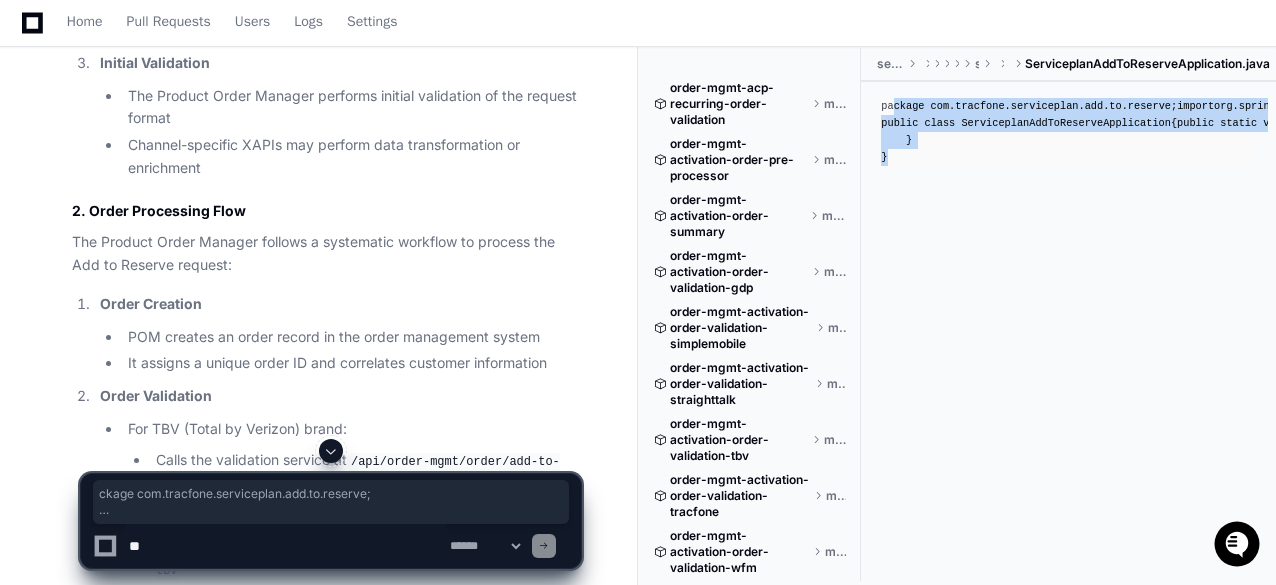 drag, startPoint x: 970, startPoint y: 321, endPoint x: 896, endPoint y: 108, distance: 225.48836 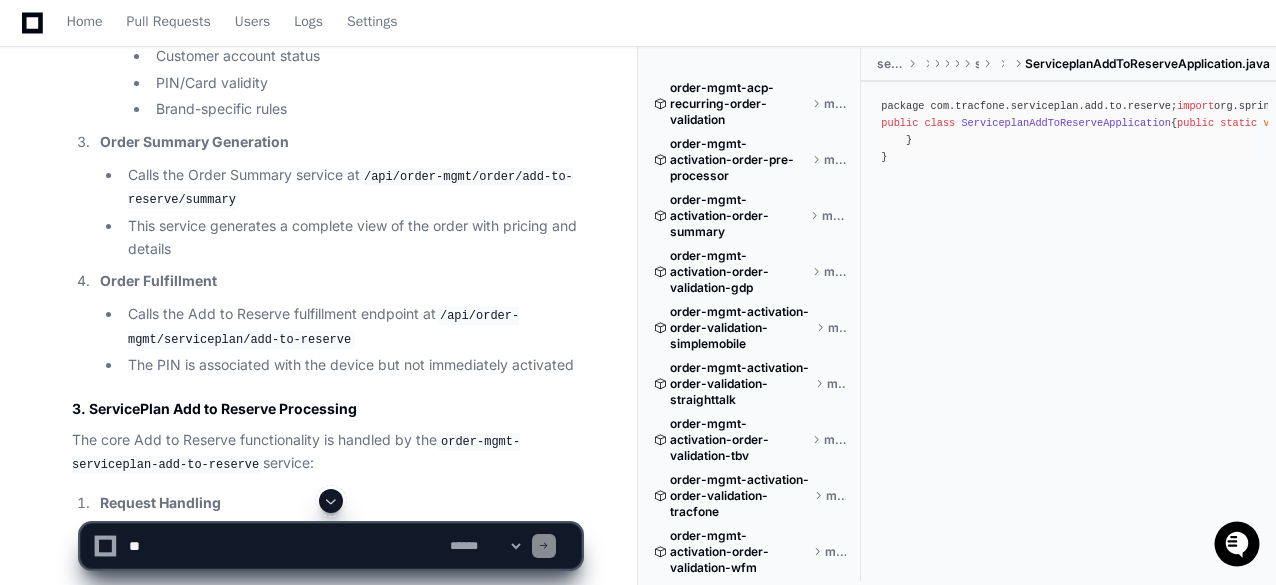 scroll, scrollTop: 4672, scrollLeft: 0, axis: vertical 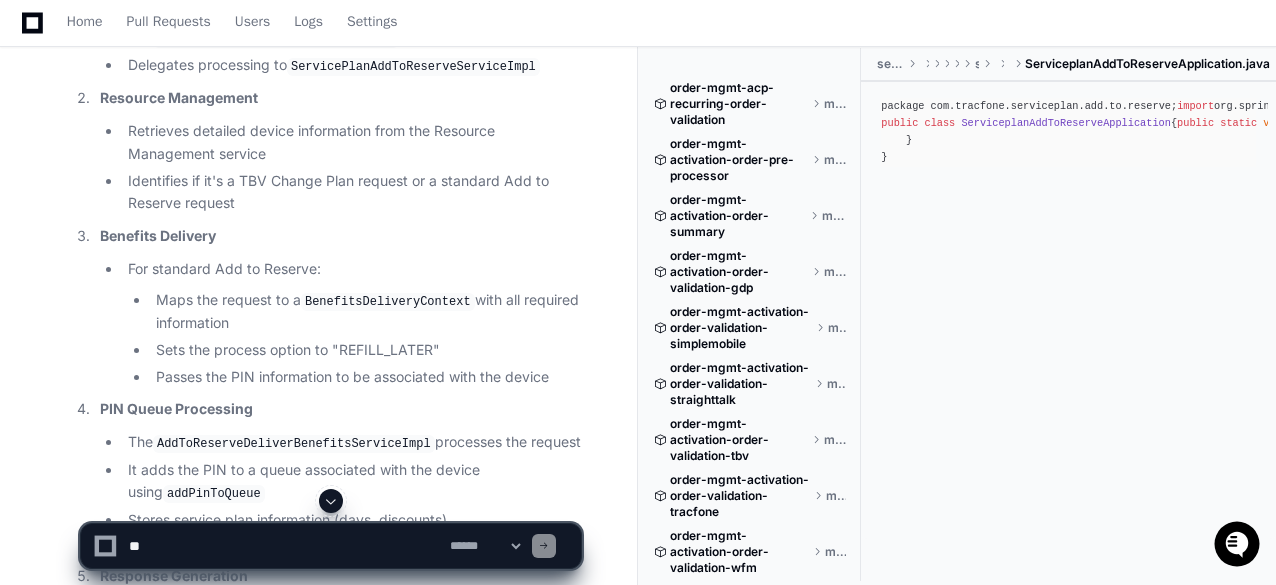 click on "Sets the process option to "REFILL_LATER"" 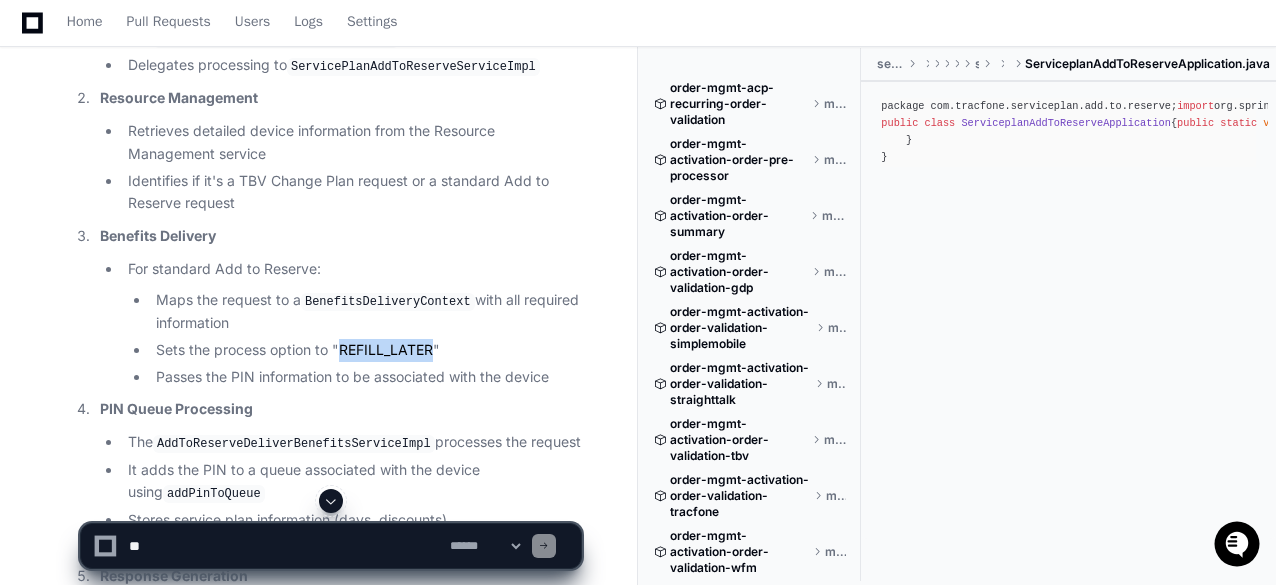 click on "Sets the process option to "REFILL_LATER"" 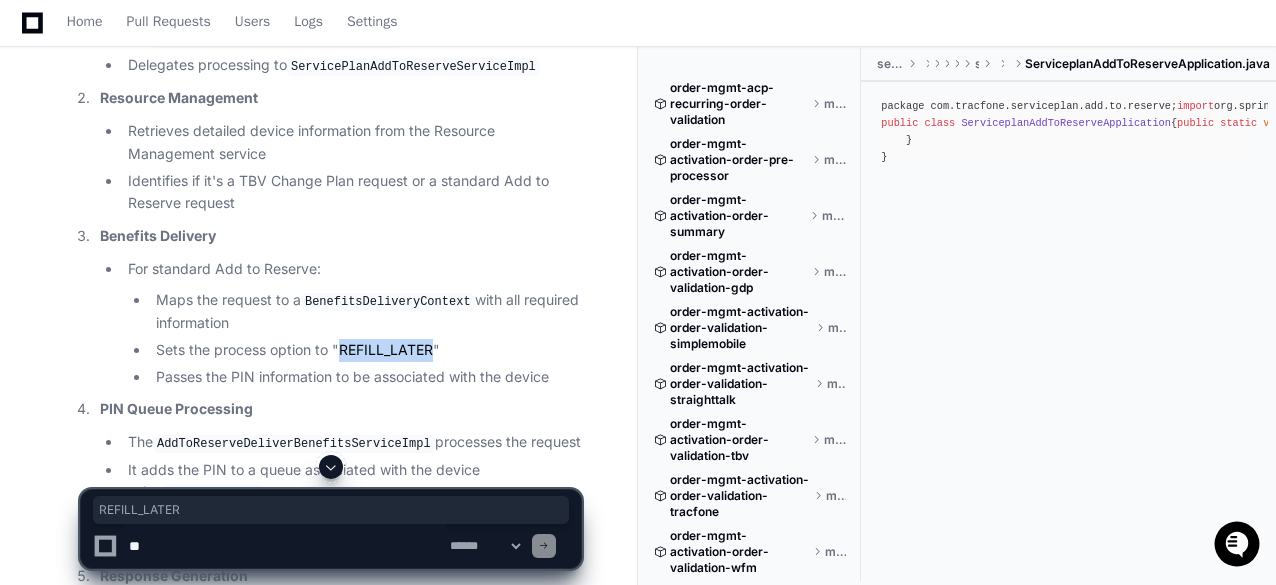 click on "Request Handling
The  ServicePlanAddToReserveController  receives the request
Delegates processing to  ServicePlanAddToReserveServiceImpl
Resource Management
Retrieves detailed device information from the Resource Management service
Identifies if it's a TBV Change Plan request or a standard Add to Reserve request
Benefits Delivery
For standard Add to Reserve:
Maps the request to a  BenefitsDeliveryContext  with all required information
Sets the process option to "REFILL_LATER"
Passes the PIN information to be associated with the device
PIN Queue Processing
The  AddToReserveDeliverBenefitsServiceImpl  processes the request
It adds the PIN to a queue associated with the device using  addPinToQueue
Stores service plan information (days, discounts) through  insertIntoPartInst
Response Generation
Creates a standardized response with success status
Includes the transaction ID and device information" 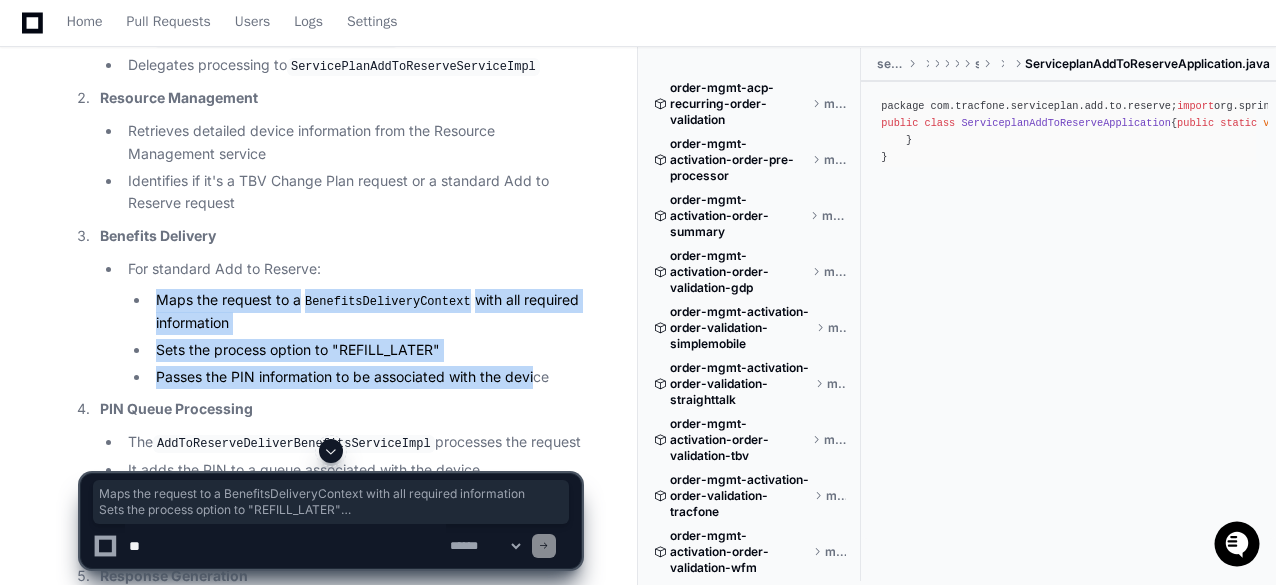 drag, startPoint x: 154, startPoint y: 233, endPoint x: 536, endPoint y: 316, distance: 390.91302 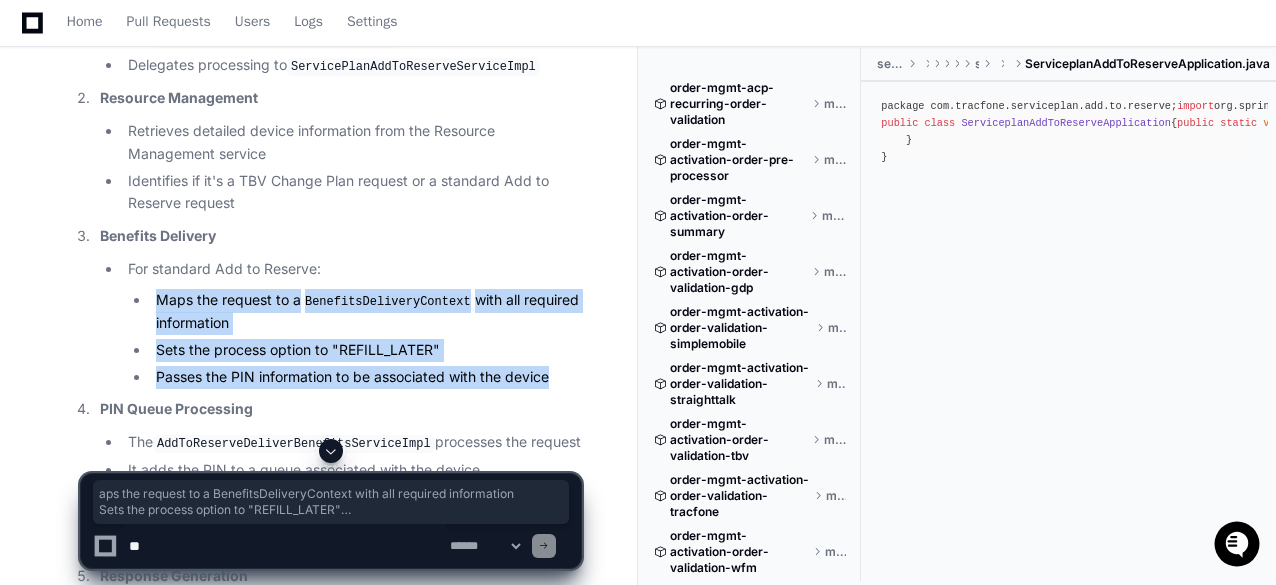 drag, startPoint x: 563, startPoint y: 315, endPoint x: 160, endPoint y: 227, distance: 412.49606 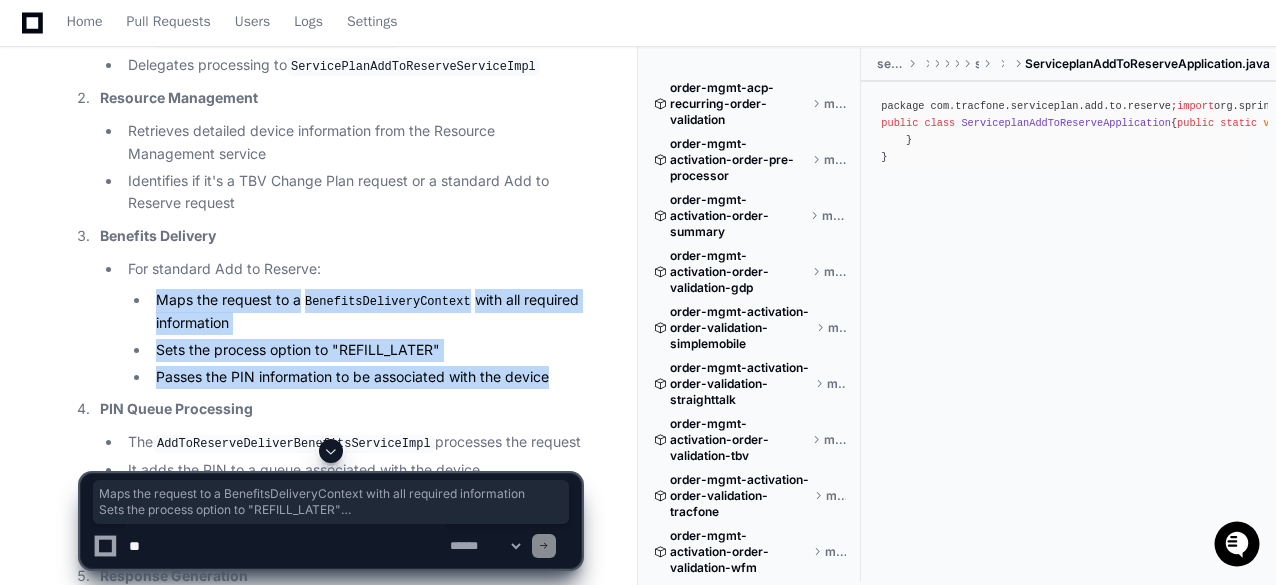 click on "Maps the request to a  BenefitsDeliveryContext  with all required information" 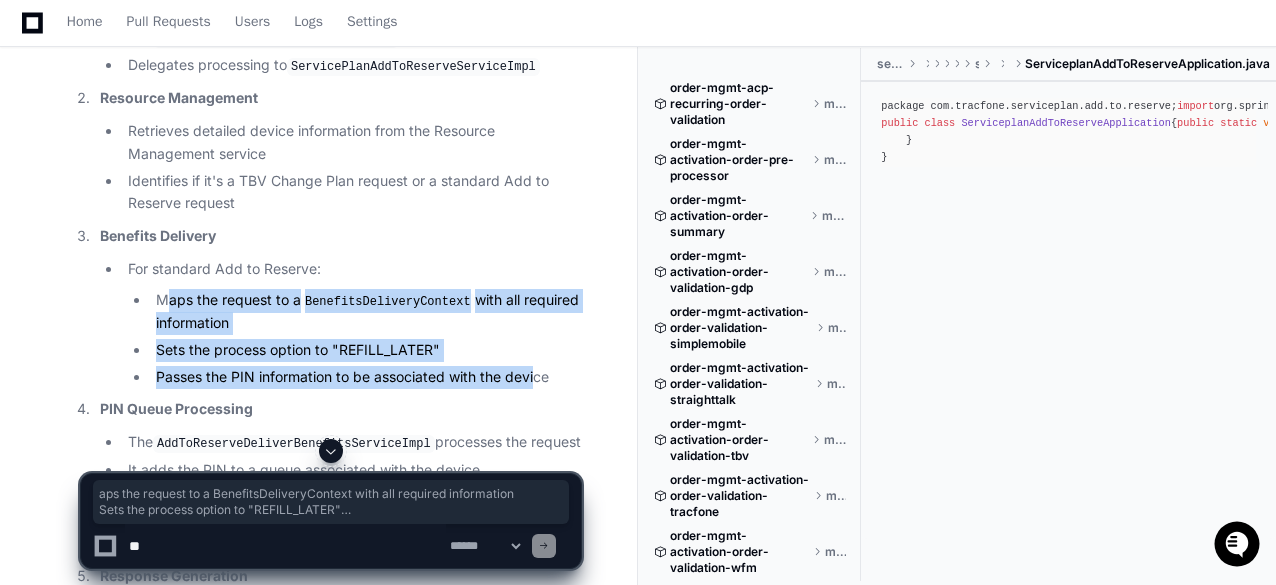 drag, startPoint x: 168, startPoint y: 247, endPoint x: 538, endPoint y: 322, distance: 377.52484 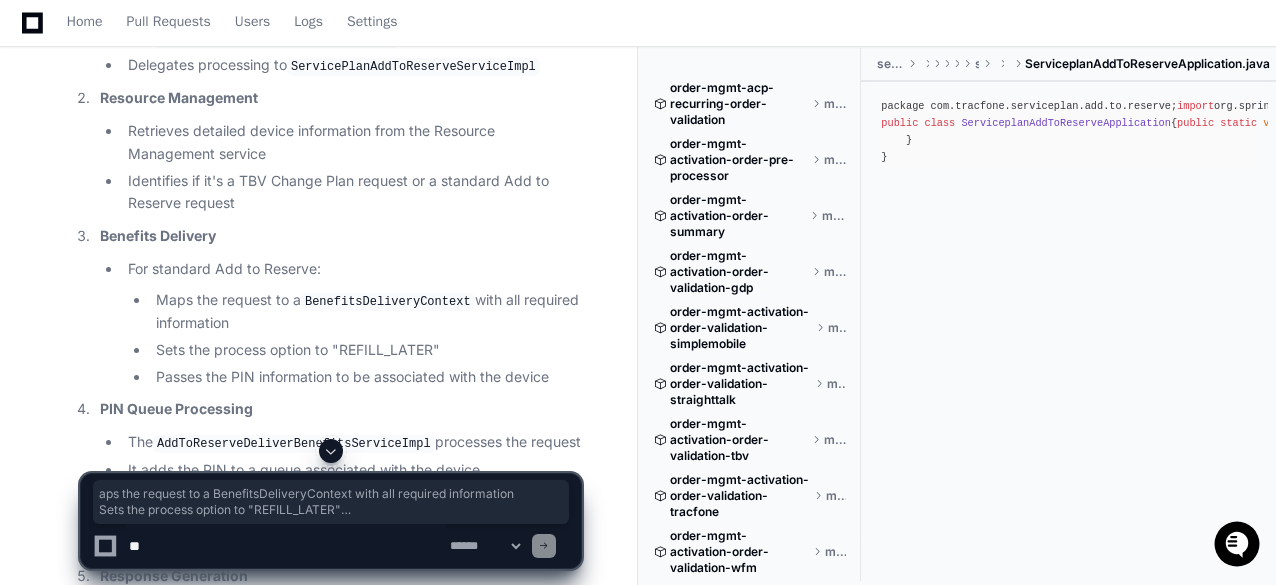 click on "Passes the PIN information to be associated with the device" 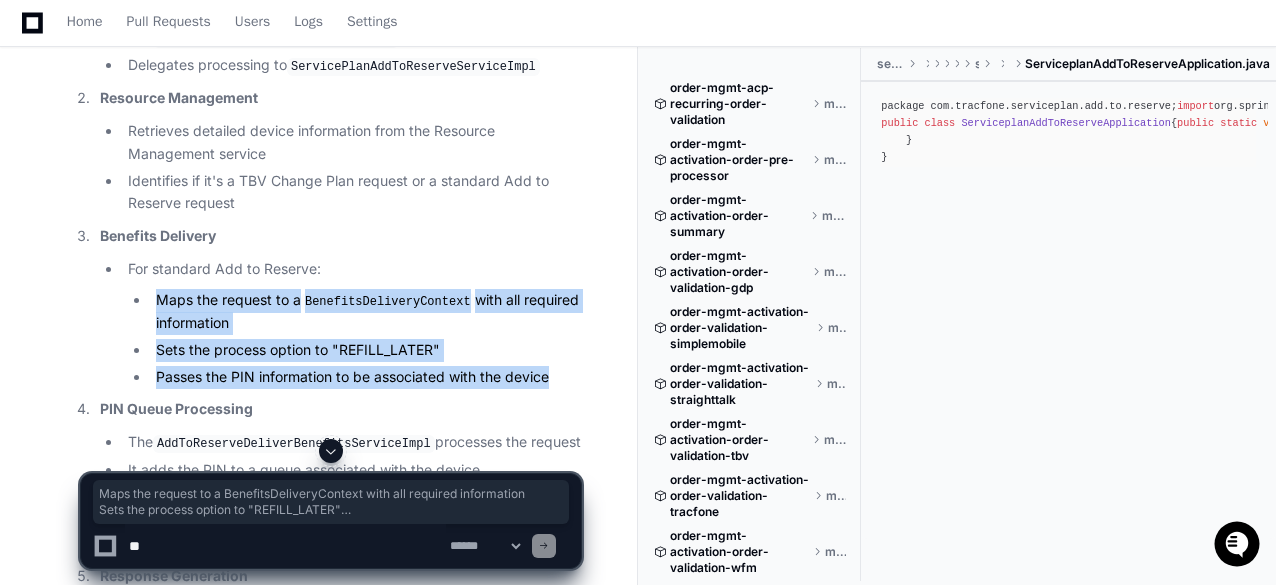 drag, startPoint x: 342, startPoint y: 249, endPoint x: 156, endPoint y: 234, distance: 186.60385 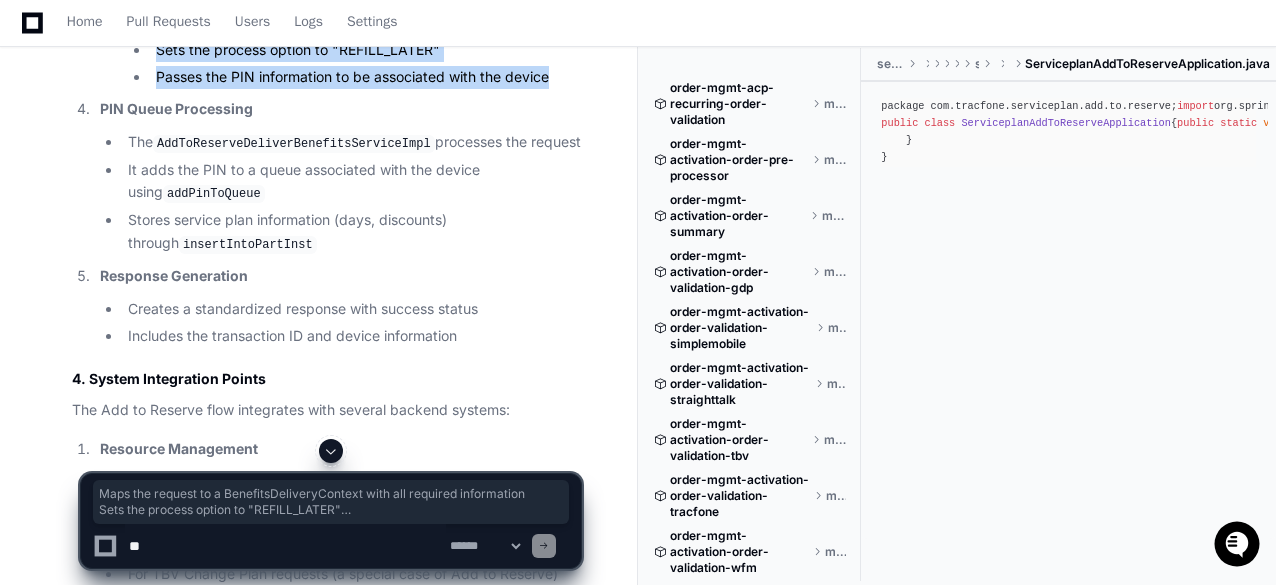 scroll, scrollTop: 5172, scrollLeft: 0, axis: vertical 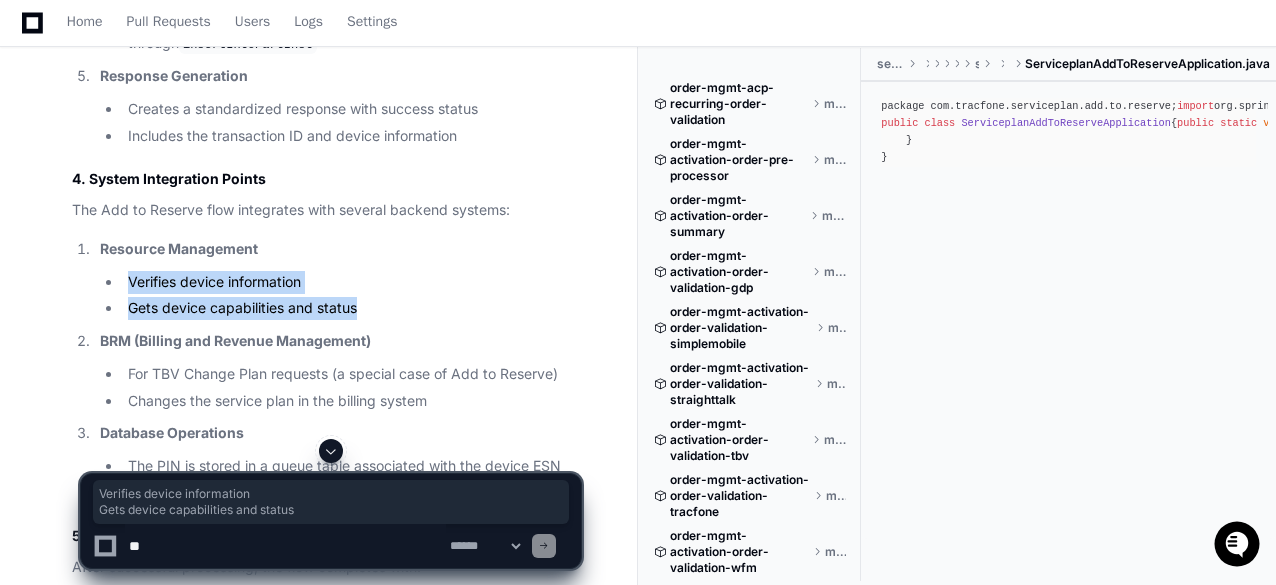 drag, startPoint x: 378, startPoint y: 245, endPoint x: 123, endPoint y: 215, distance: 256.75864 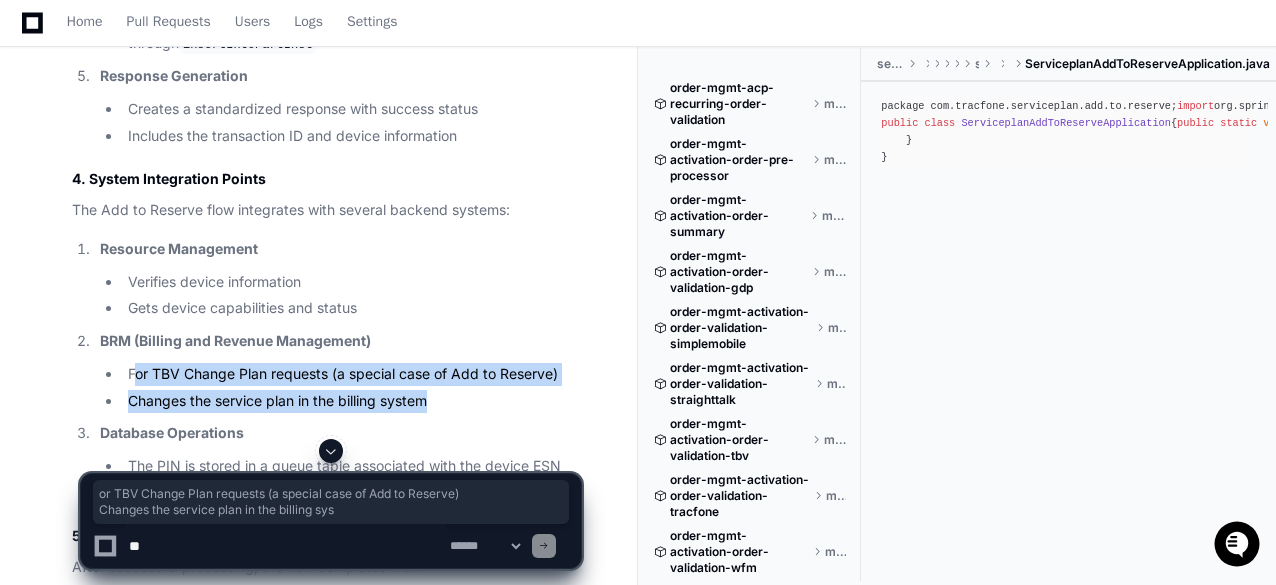 drag, startPoint x: 213, startPoint y: 329, endPoint x: 430, endPoint y: 339, distance: 217.23029 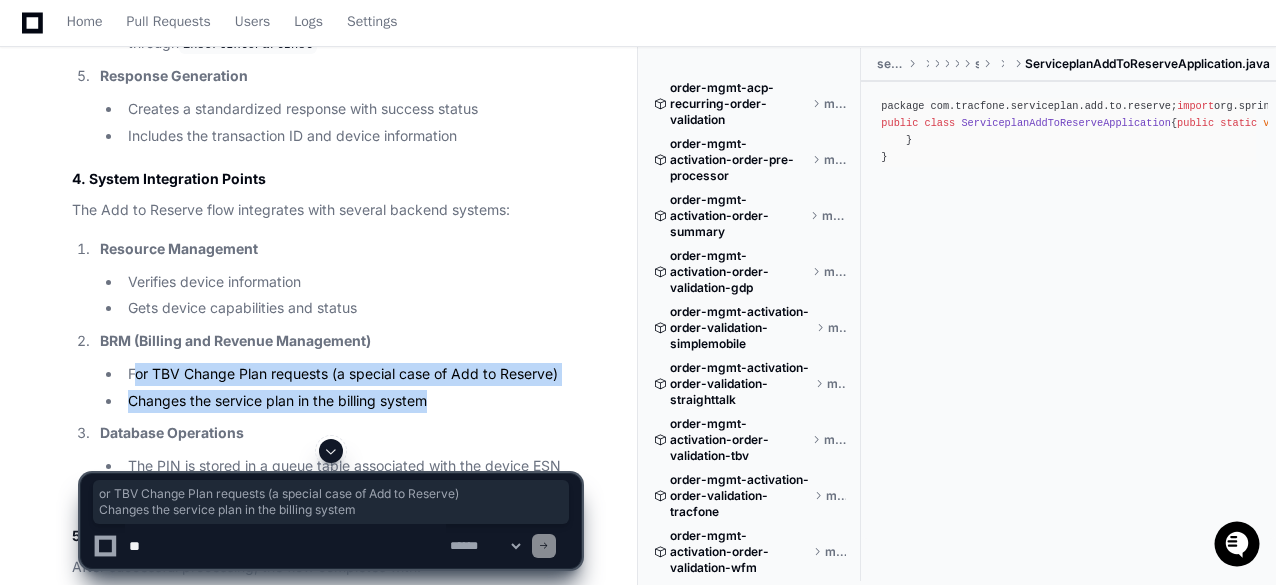 scroll, scrollTop: 5272, scrollLeft: 0, axis: vertical 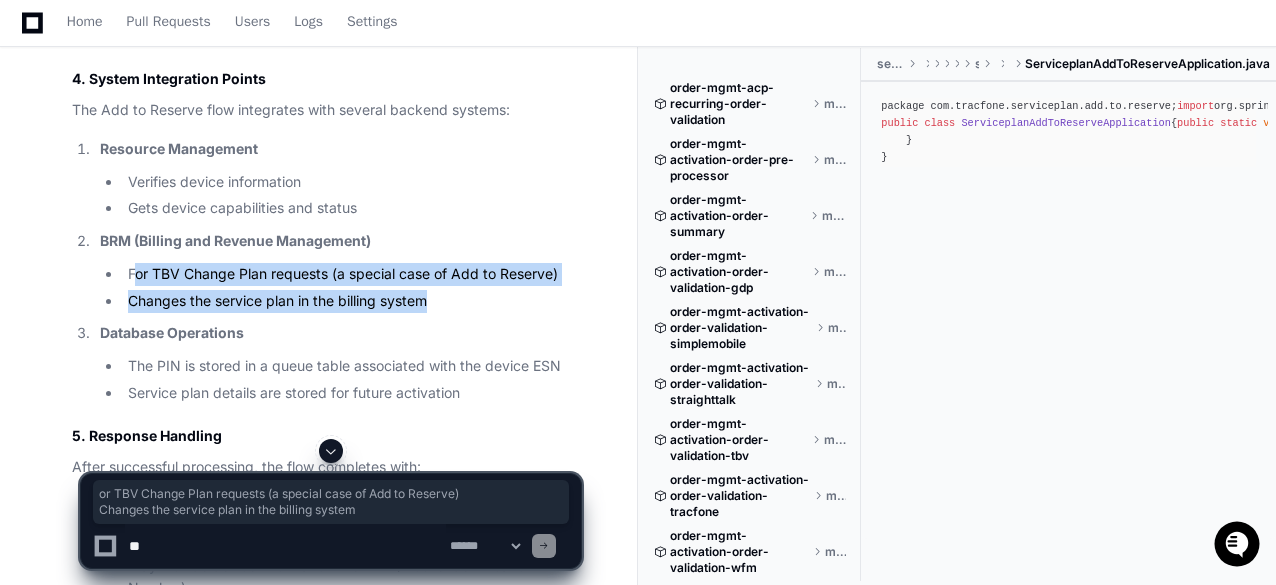 click on "Changes the service plan in the billing system" 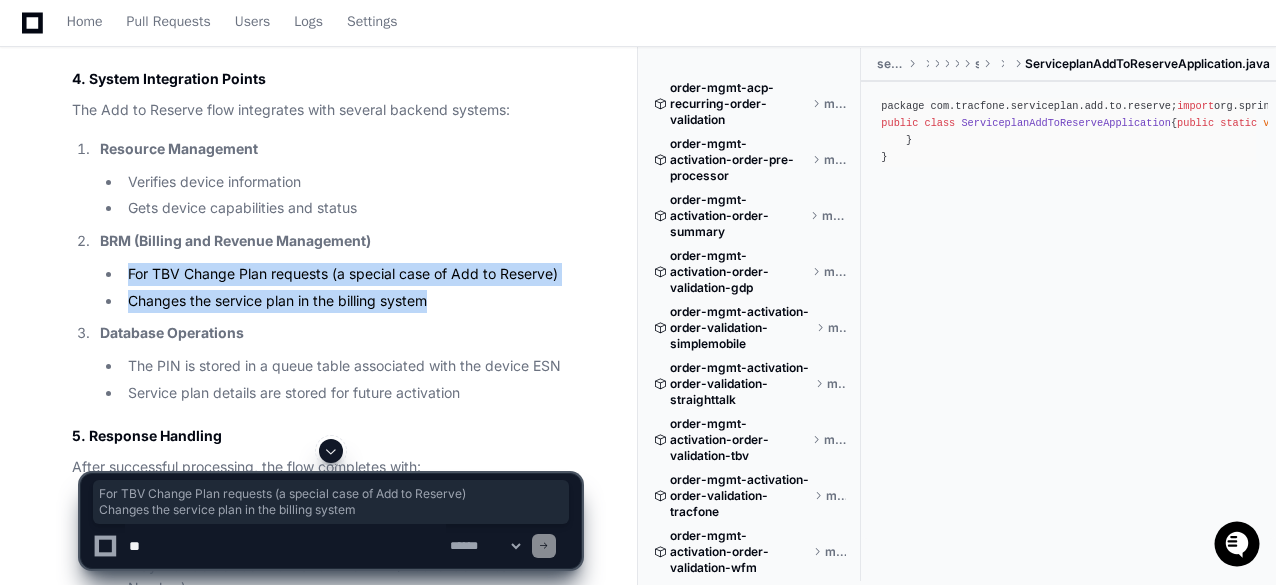 drag, startPoint x: 428, startPoint y: 230, endPoint x: 109, endPoint y: 201, distance: 320.31546 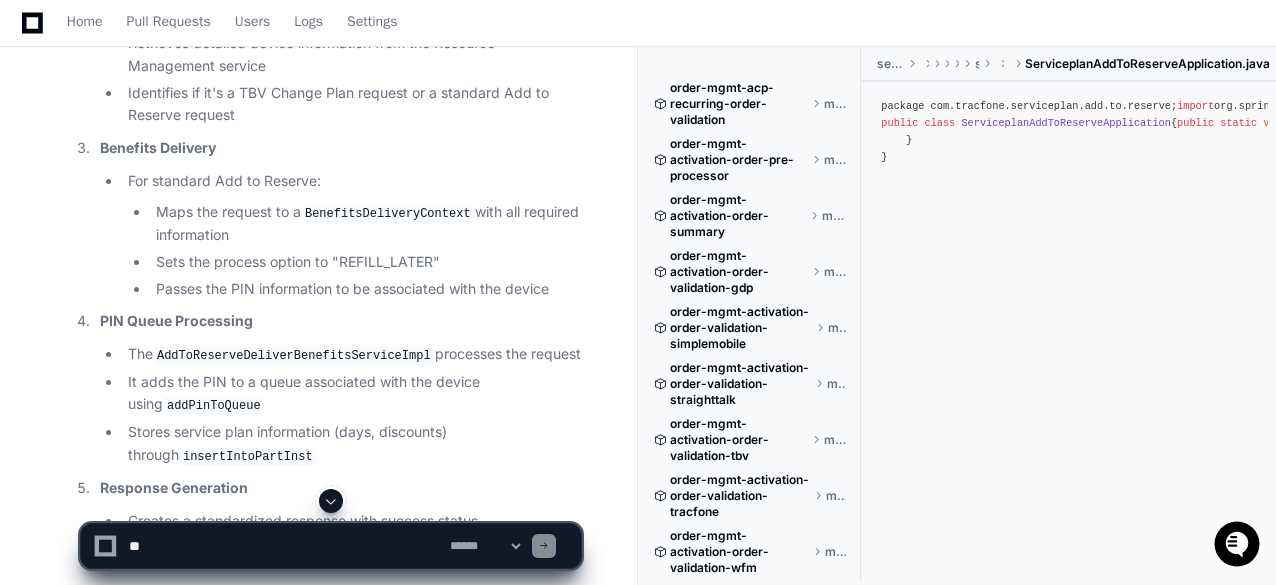 scroll, scrollTop: 4672, scrollLeft: 0, axis: vertical 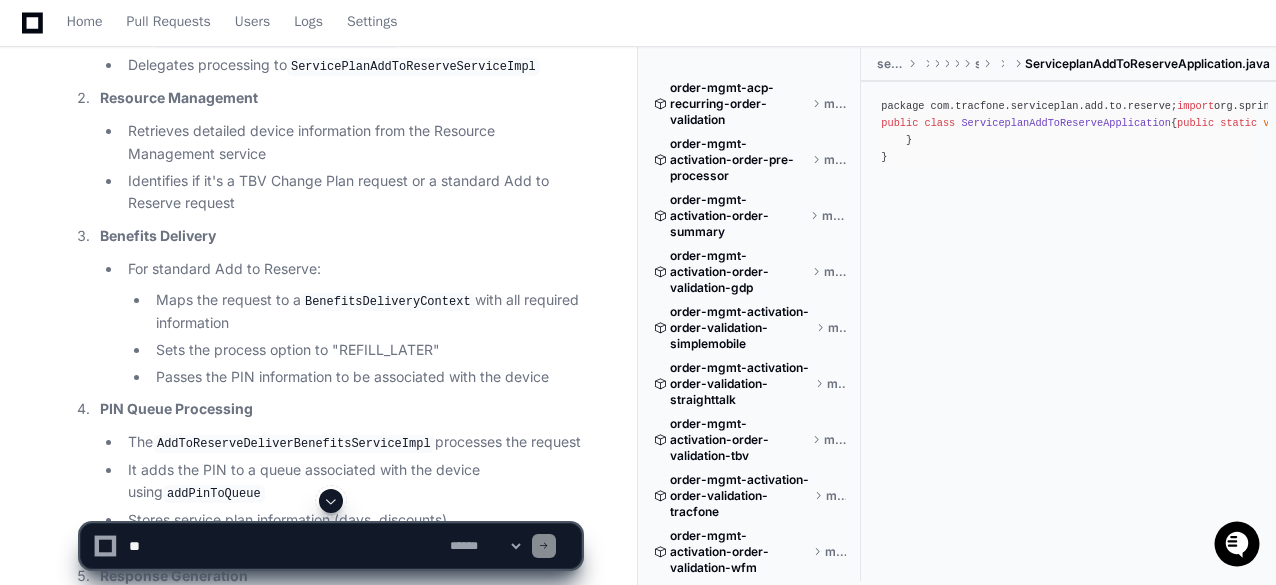 click on "Sets the process option to "REFILL_LATER"" 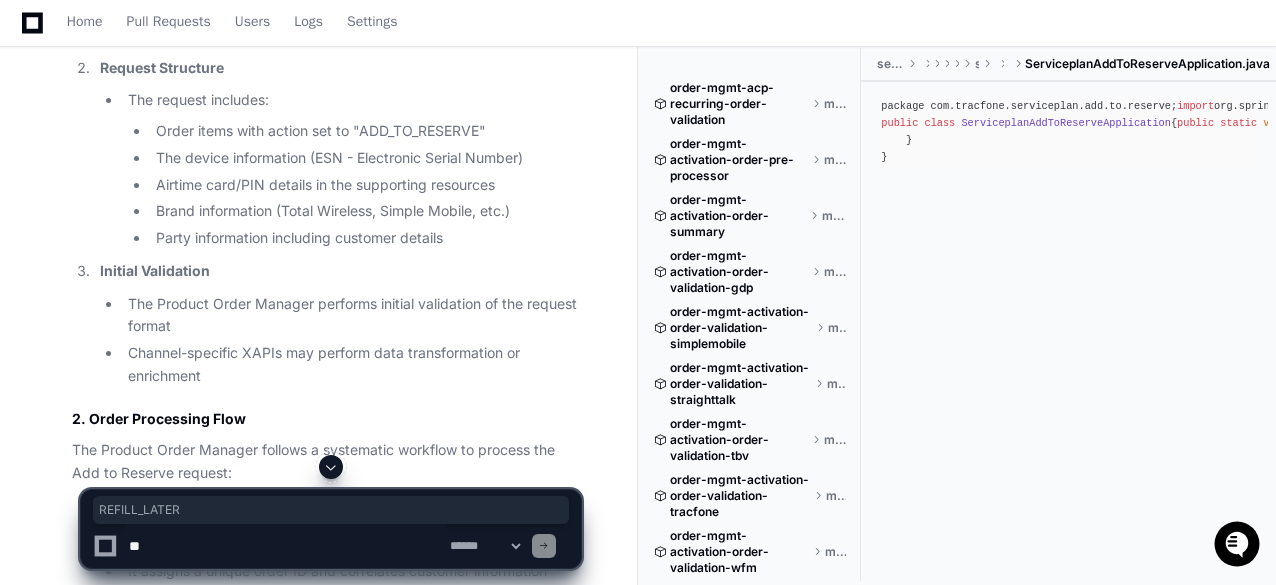 scroll, scrollTop: 2972, scrollLeft: 0, axis: vertical 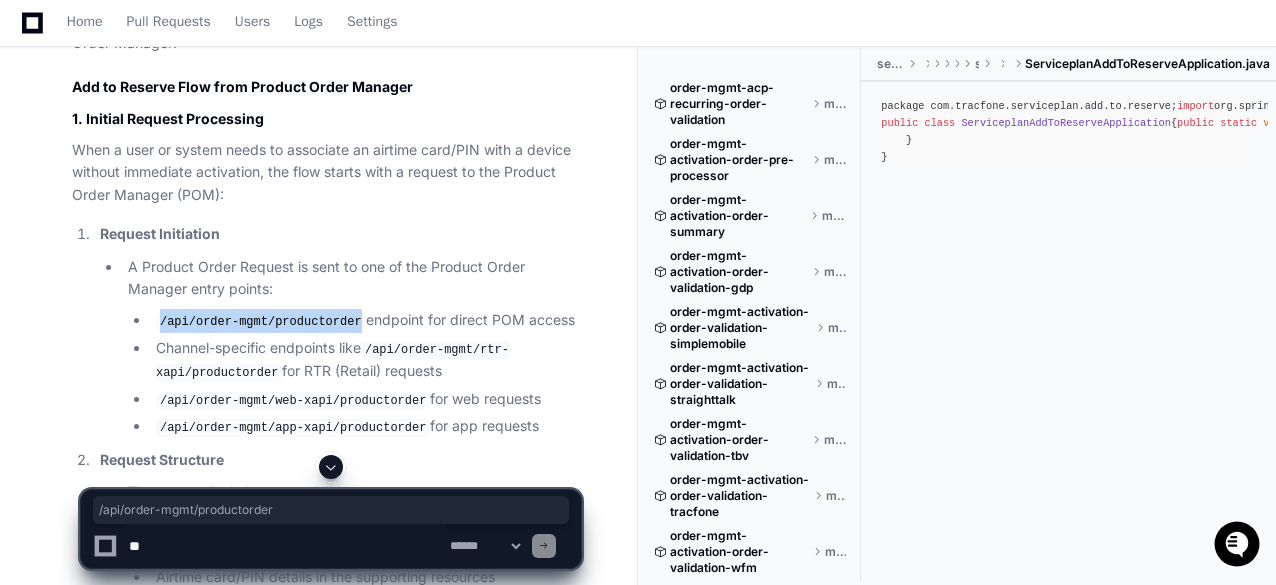 drag, startPoint x: 160, startPoint y: 297, endPoint x: 344, endPoint y: 293, distance: 184.04347 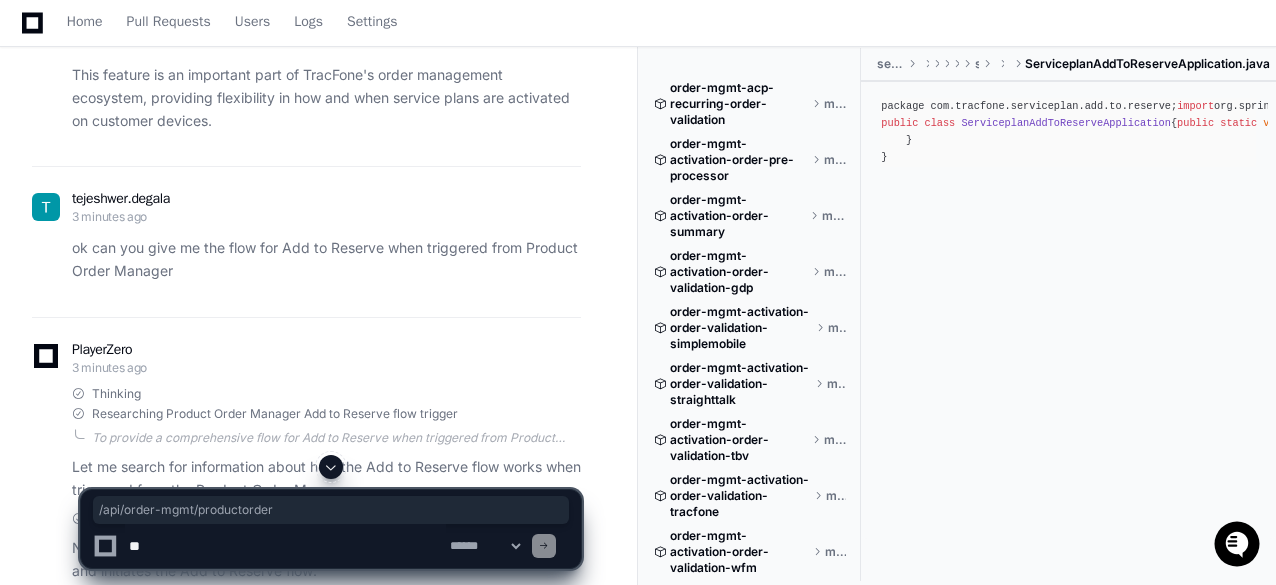scroll, scrollTop: 2172, scrollLeft: 0, axis: vertical 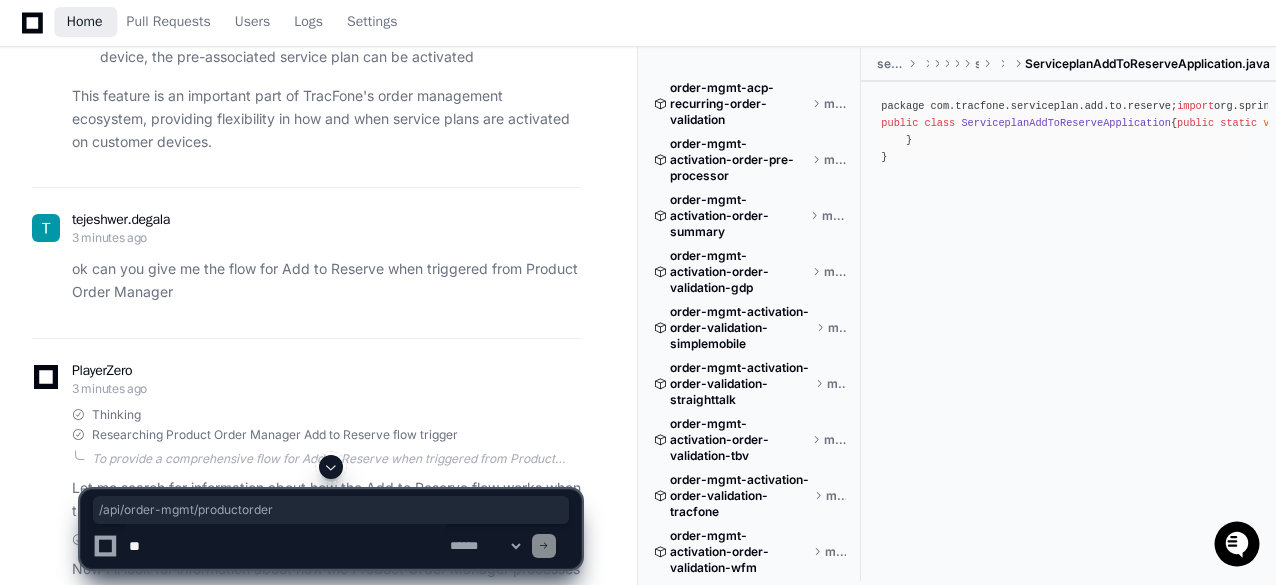 click on "Home" at bounding box center [85, 22] 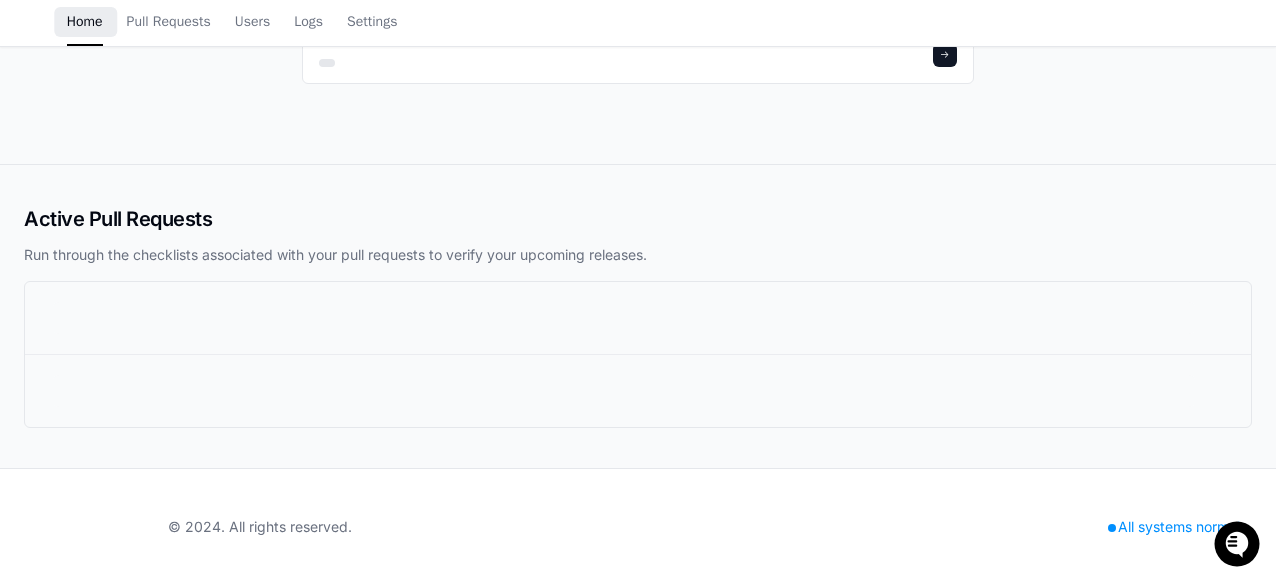 scroll, scrollTop: 0, scrollLeft: 0, axis: both 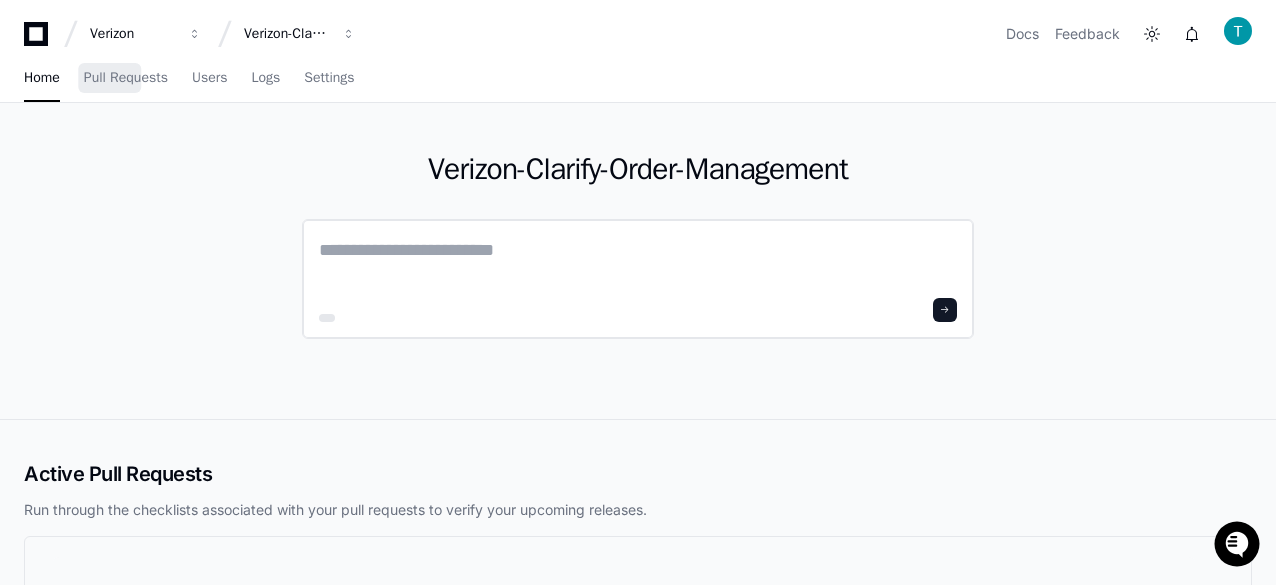 click 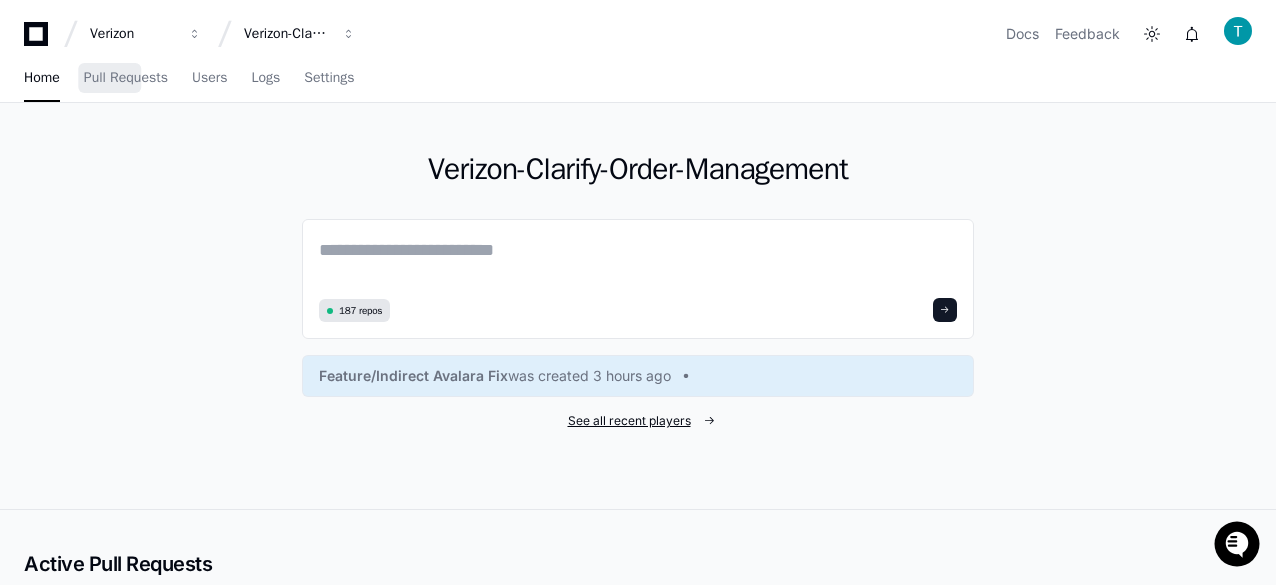 click on "See all recent players" 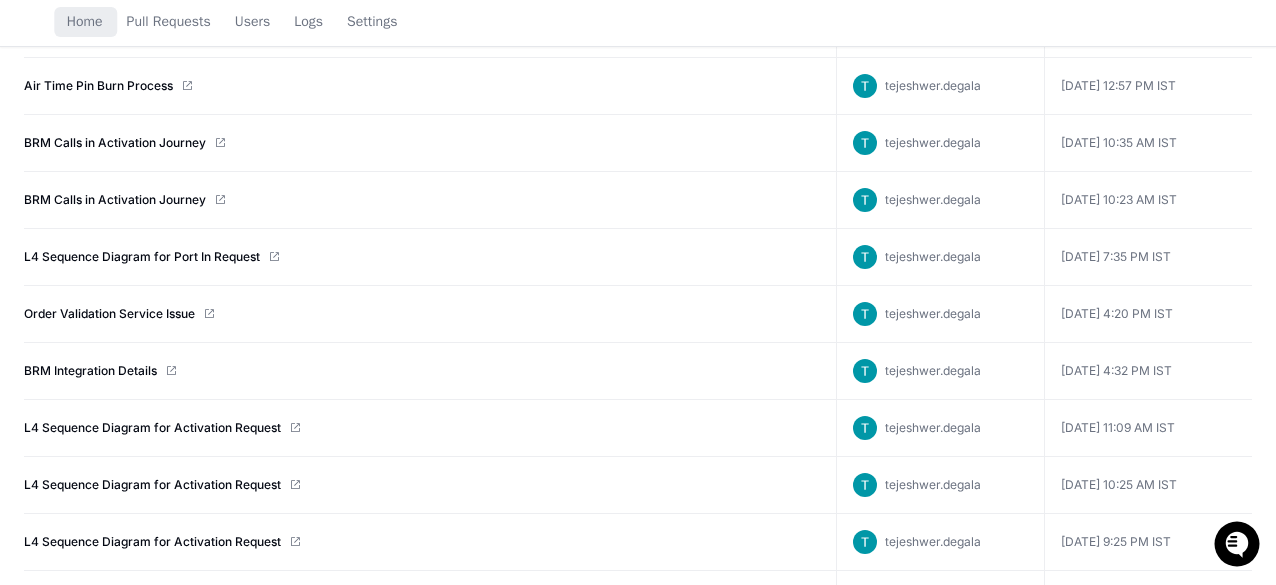 scroll, scrollTop: 500, scrollLeft: 0, axis: vertical 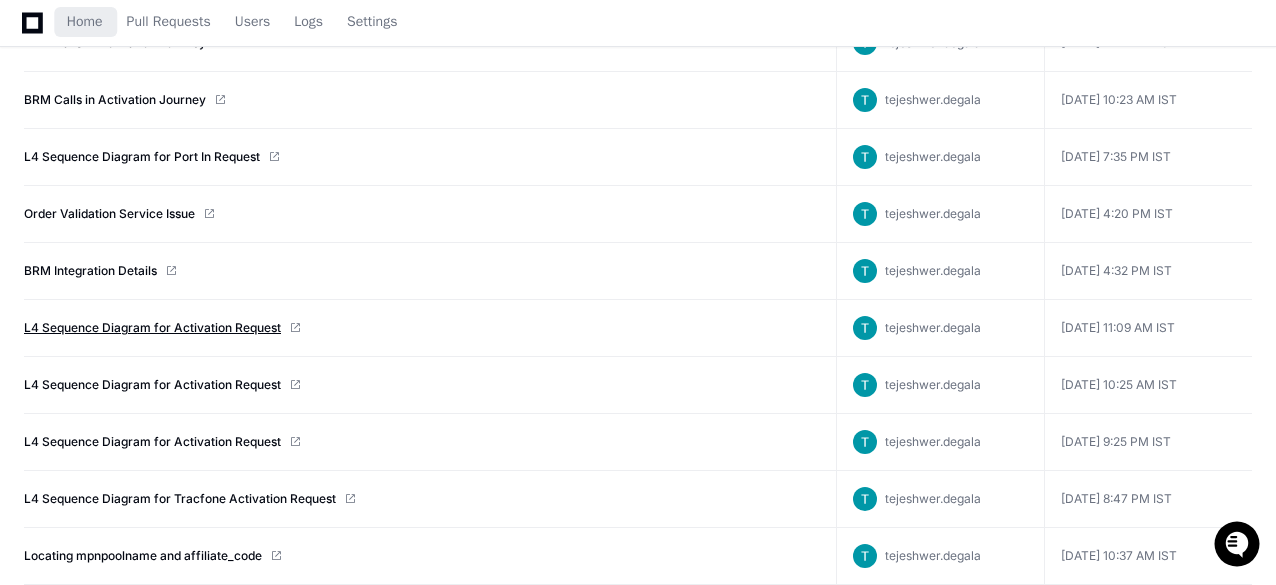 click on "L4 Sequence Diagram for Activation Request" 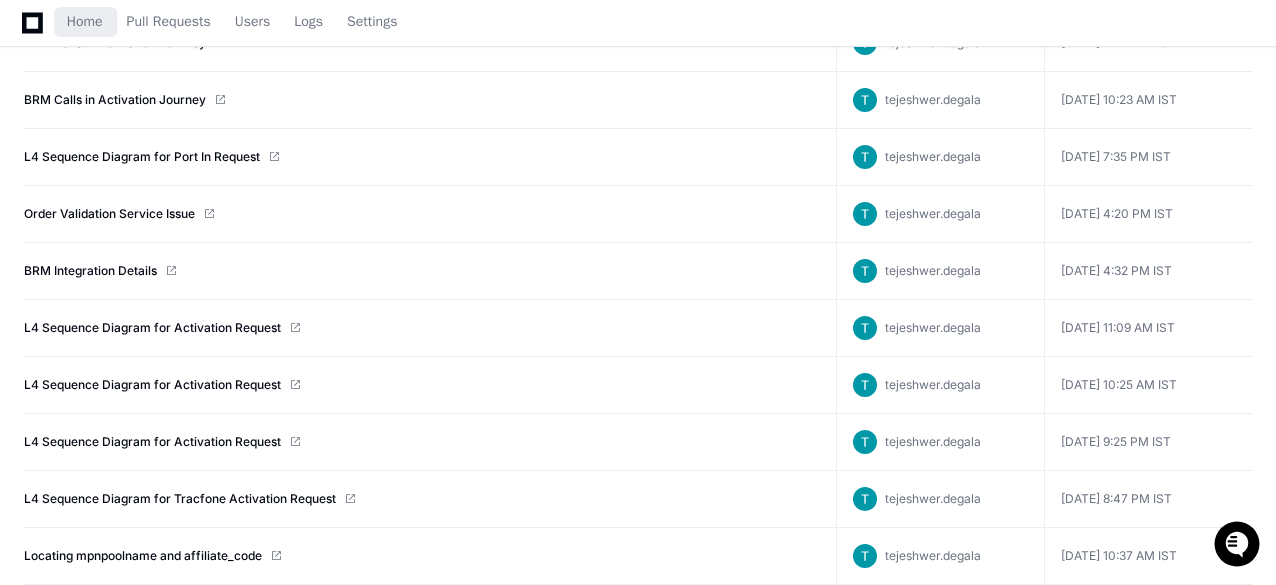 scroll, scrollTop: 200, scrollLeft: 0, axis: vertical 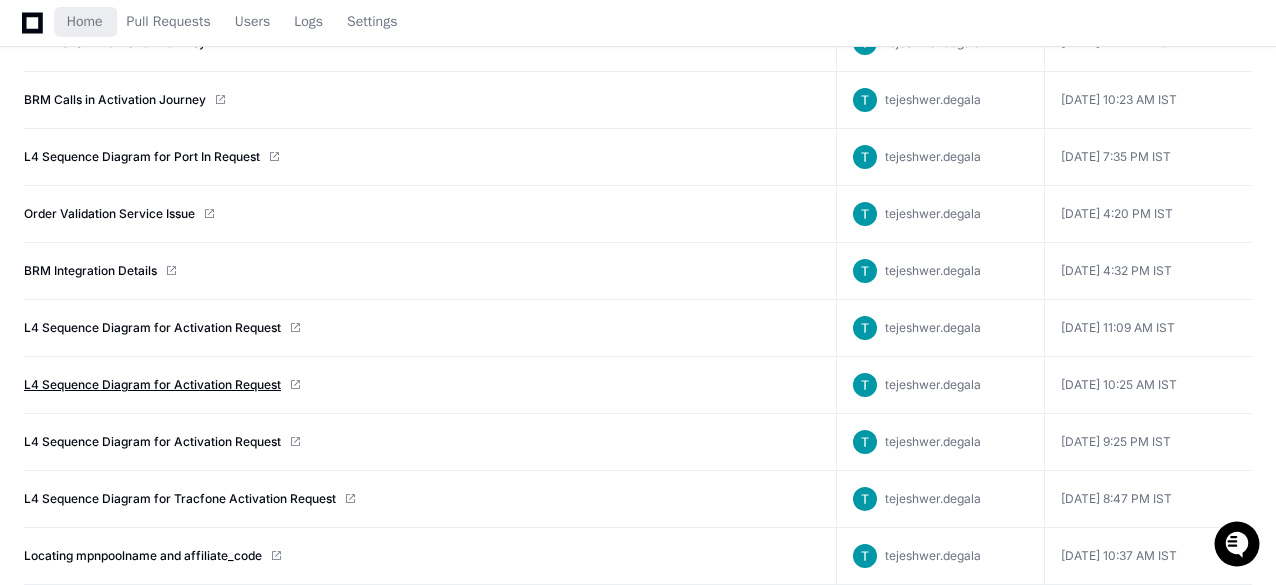 click on "L4 Sequence Diagram for Activation Request" 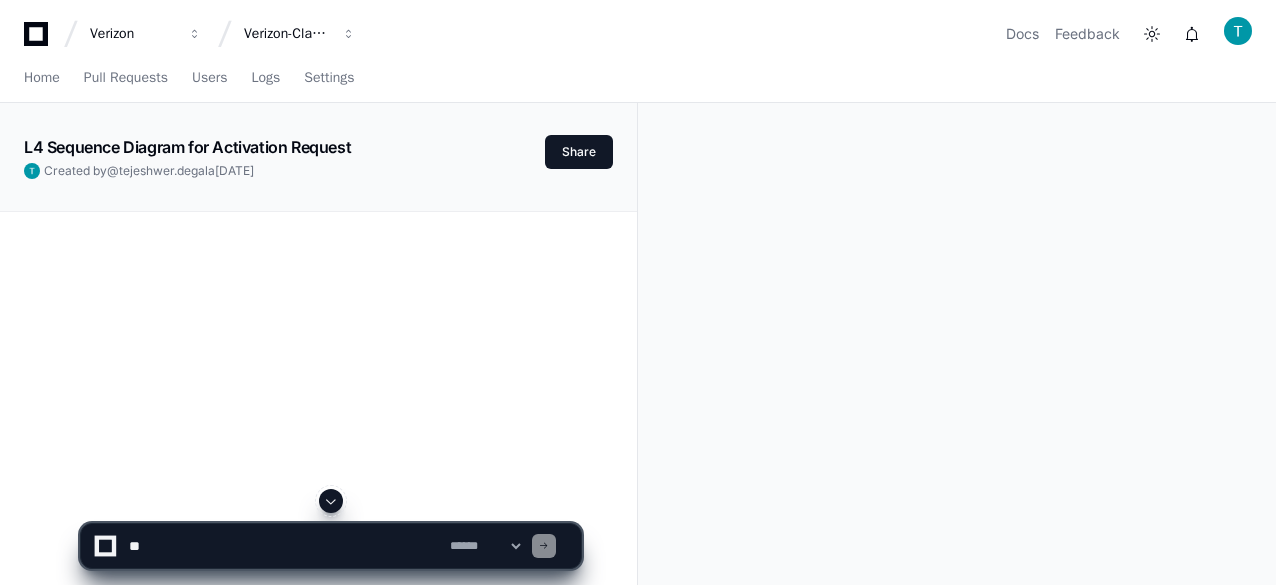 scroll, scrollTop: 0, scrollLeft: 0, axis: both 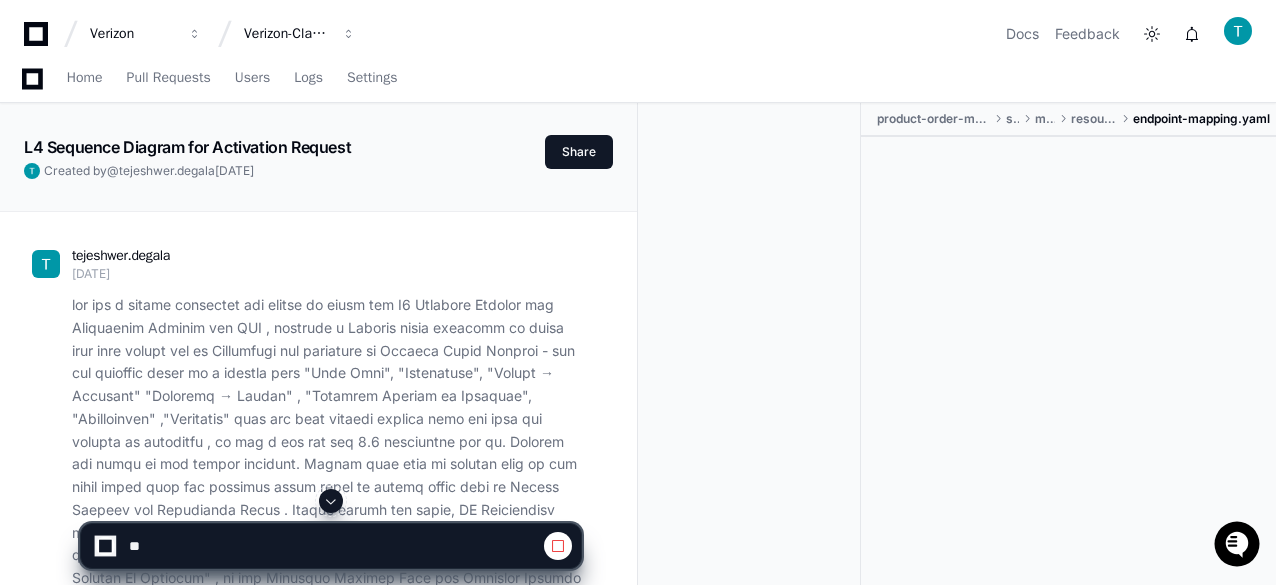 click on "tejeshwer.degala 3 days ago
PlayerZero 3 days ago Thinking Researching TBV activation order validation product order manager flow I'll create a detailed L4 sequence diagram for the TBV activation request flow through the Product Order Manager. Let me first search for the relevant components in the codebase.
Researching Product Order Manager controller implementation I need to understand the Product Order Manager and its flow for TBV activation. Let me examine the components involved in this process.
Researching OrderService implementation in product-order-manager Let me look specifically at the flow of activation orders for TBV by examining the services involved in this process.
Researching OrderServiceImpl processOrder activation Now I'll look for the OrderServiceImpl class to understand how product orders are processed, especially for activation orders.
Researching entity class repository database tables activation
Reading OrderServiceImpl.java" 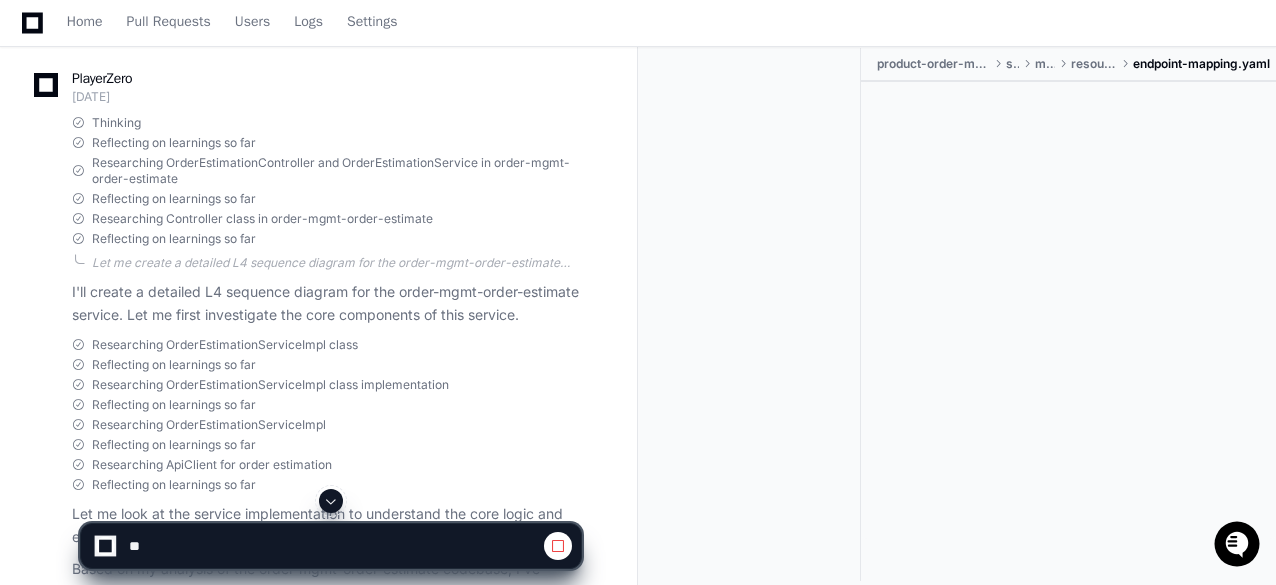click 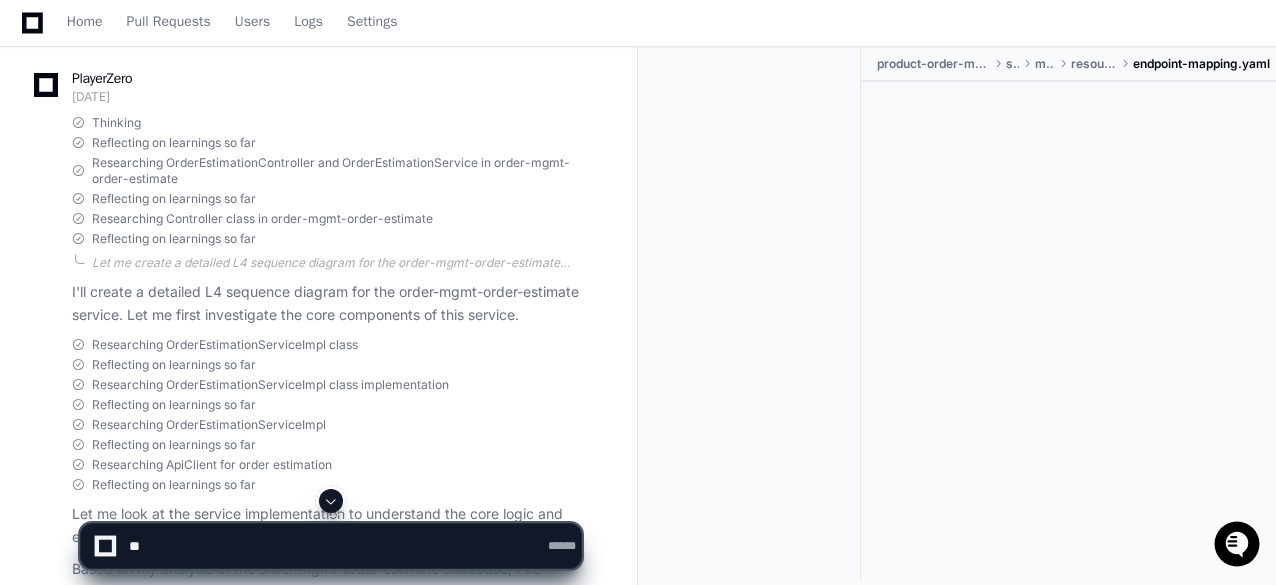 drag, startPoint x: 722, startPoint y: 584, endPoint x: 384, endPoint y: 265, distance: 464.76337 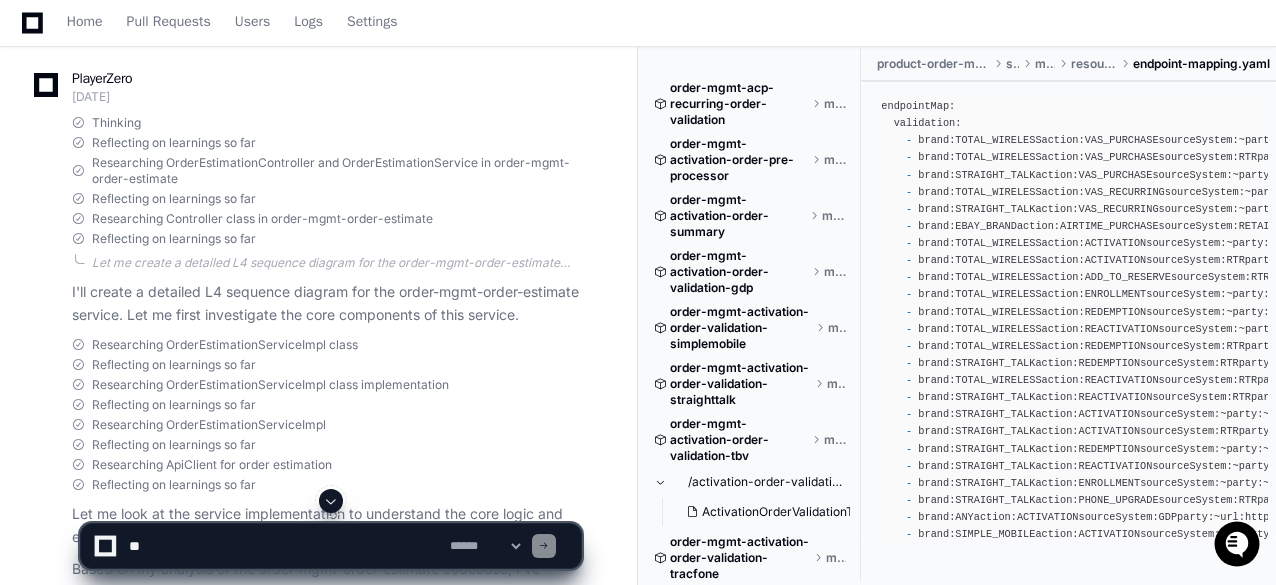 scroll, scrollTop: 200, scrollLeft: 0, axis: vertical 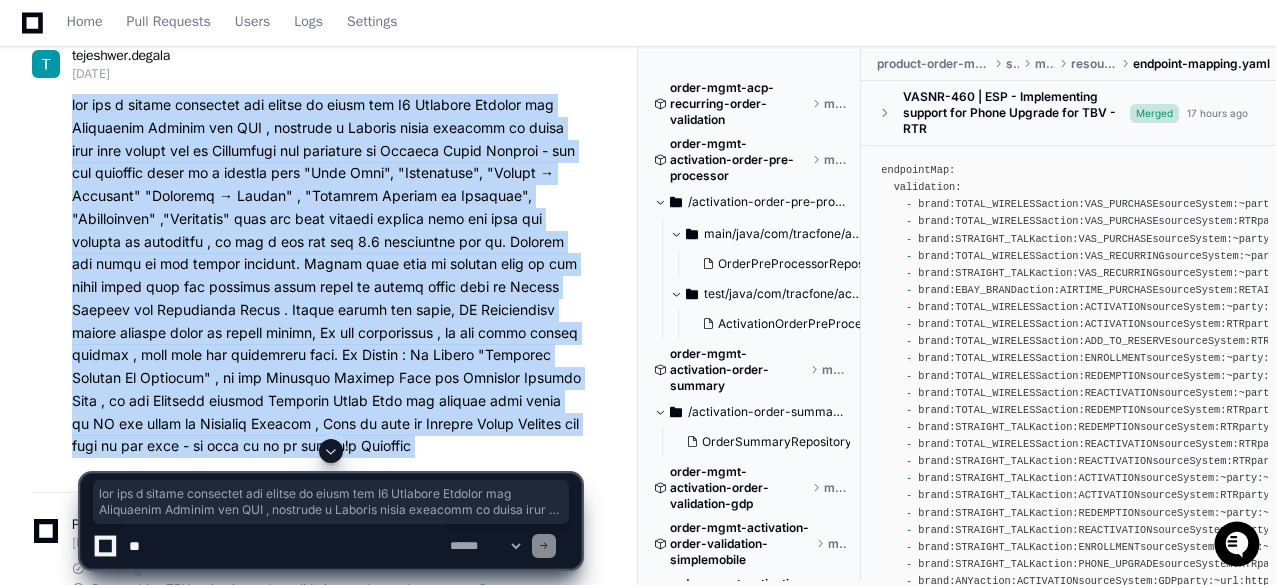 click 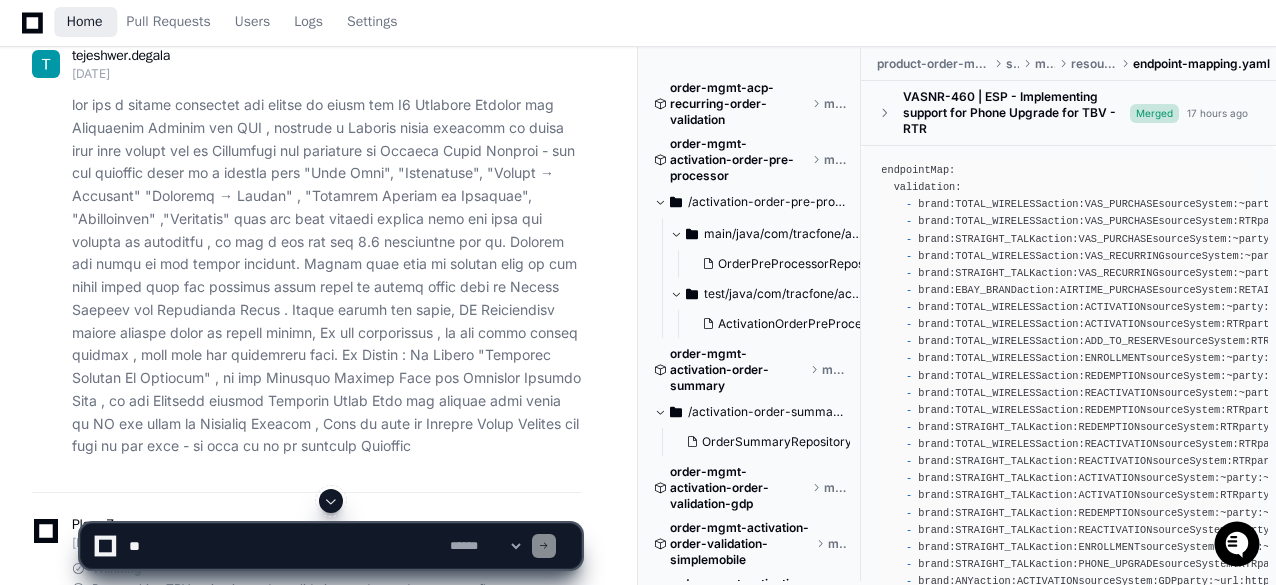 click on "Home" at bounding box center [85, 22] 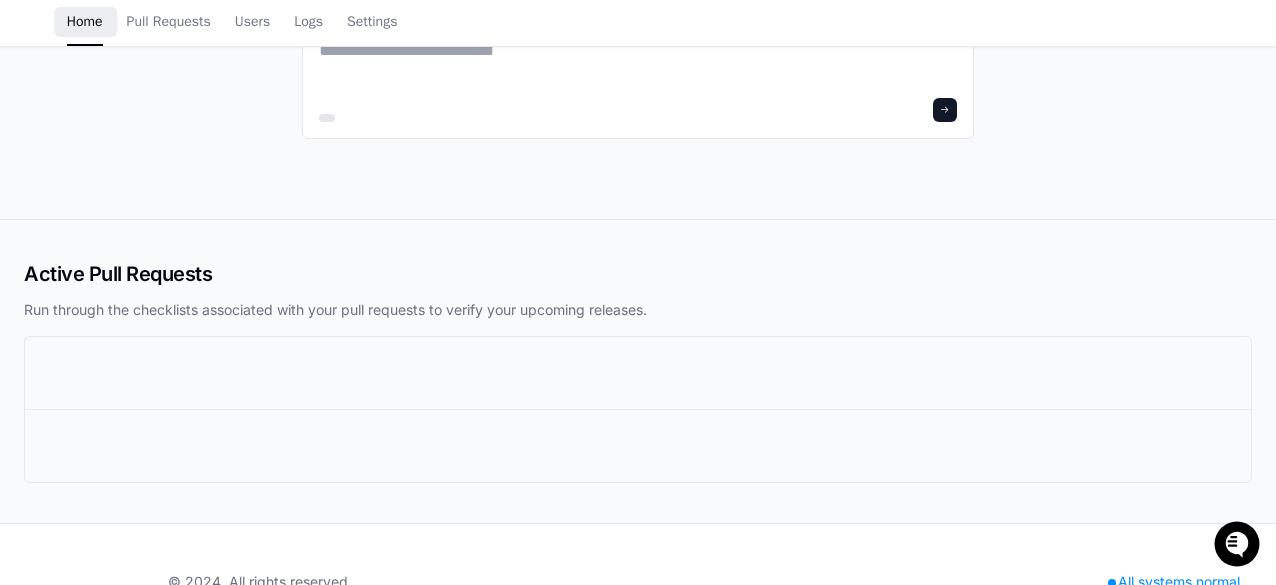 scroll, scrollTop: 0, scrollLeft: 0, axis: both 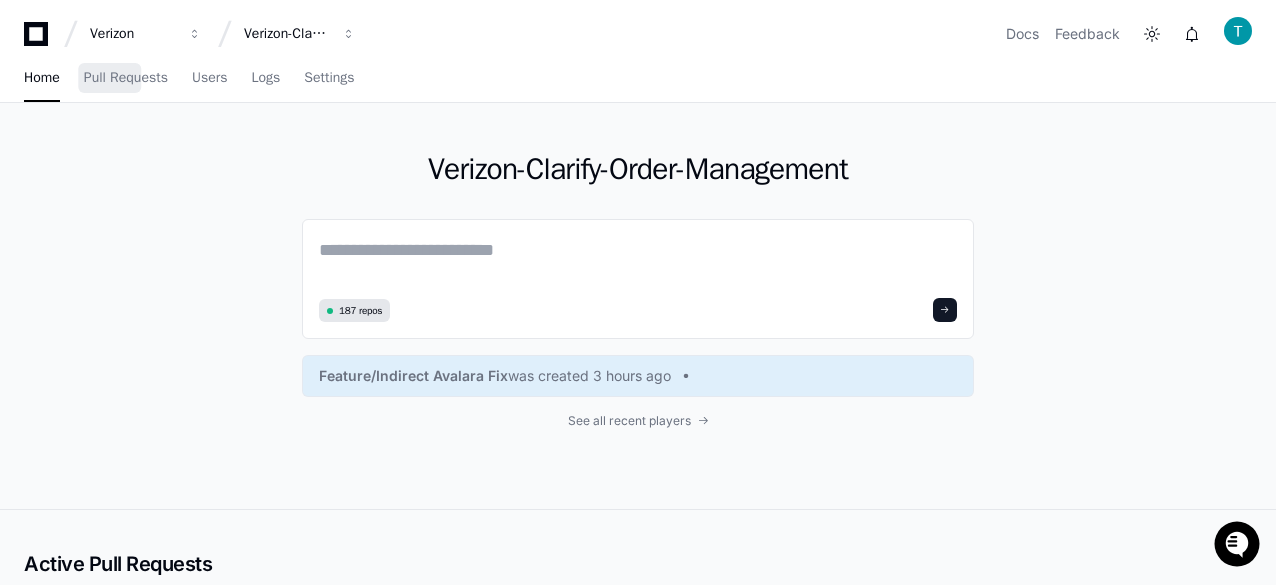 click on "Verizon Verizon-Clarify-Order-Management  Docs  Feedback" at bounding box center [638, 34] 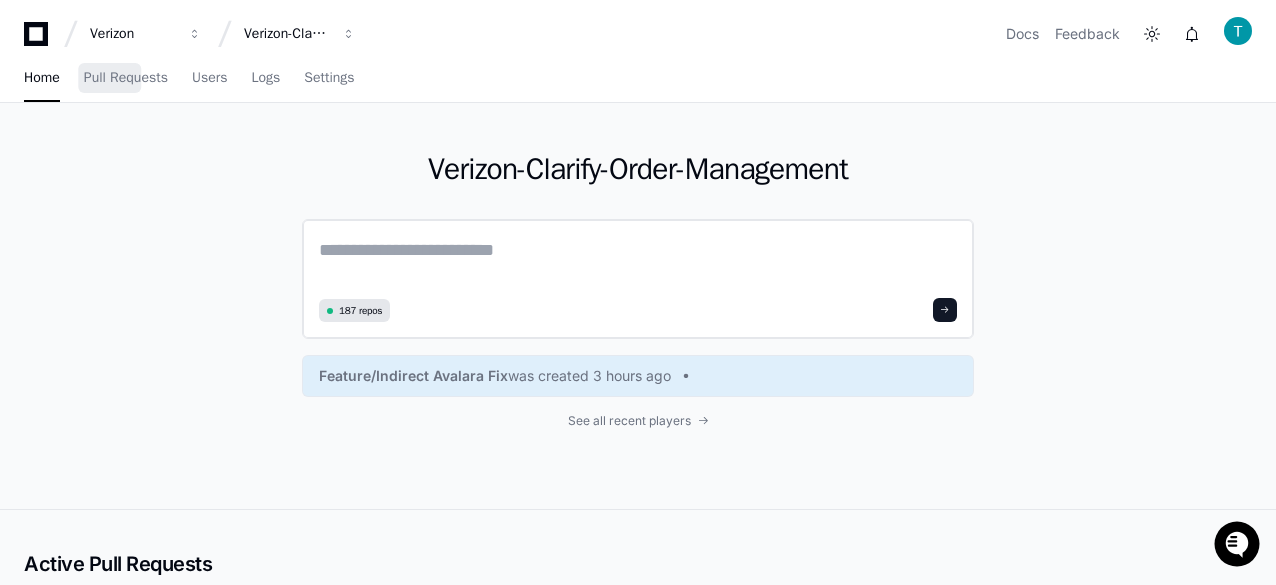 click 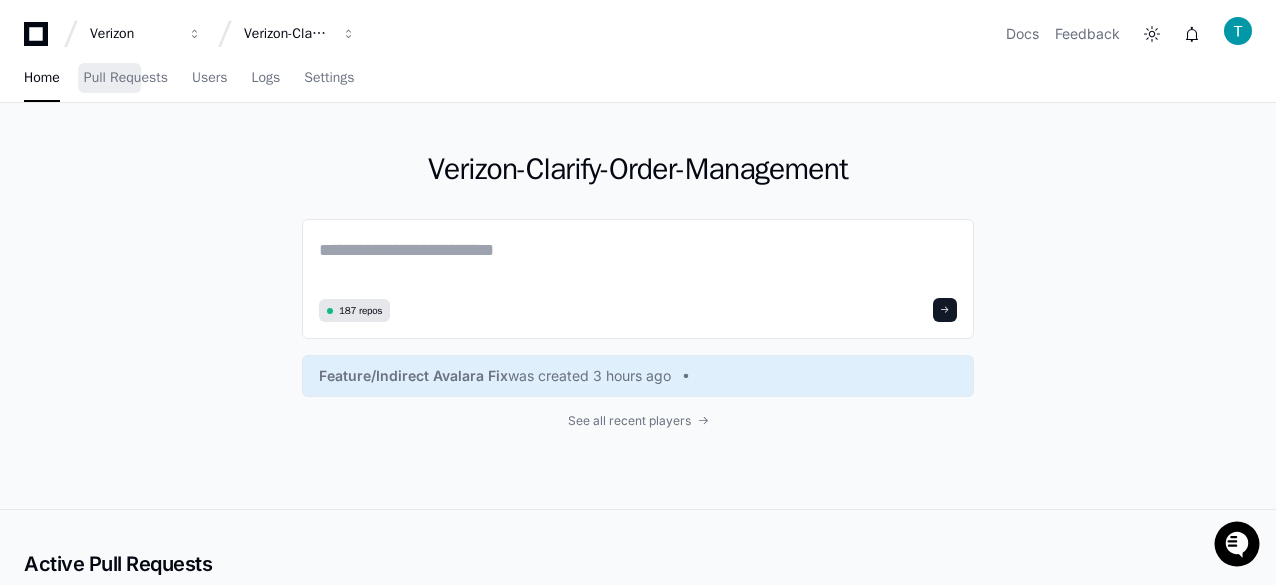 click on "Verizon-Clarify-Order-Management  187 repos Feature/Indirect Avalara Fix  was created 3 hours ago See all recent players" 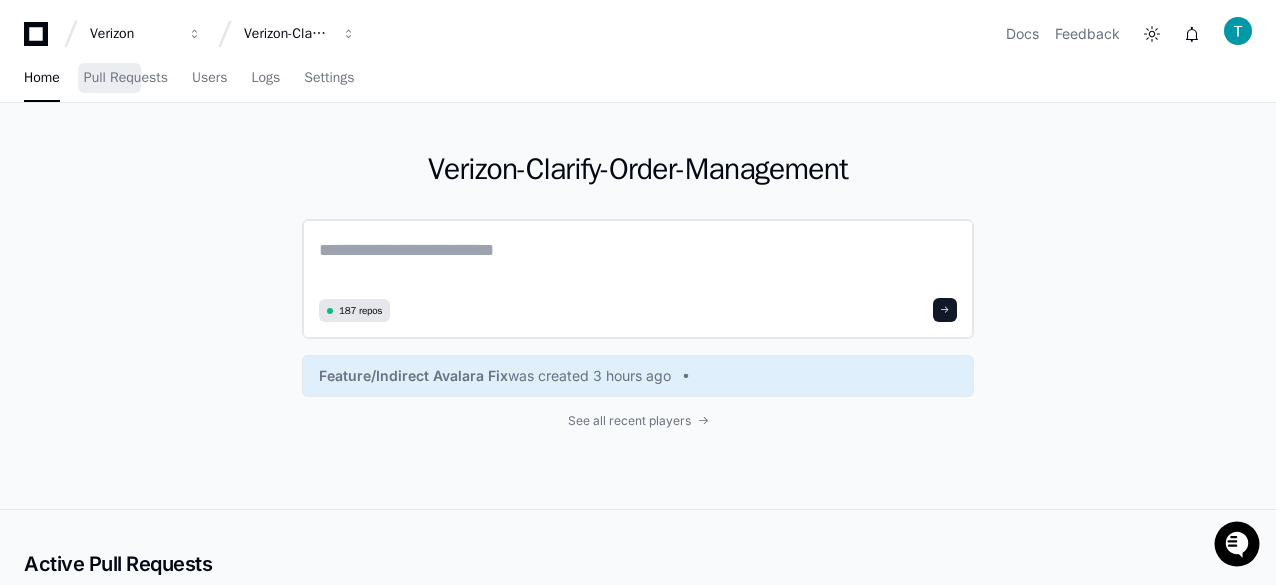 click 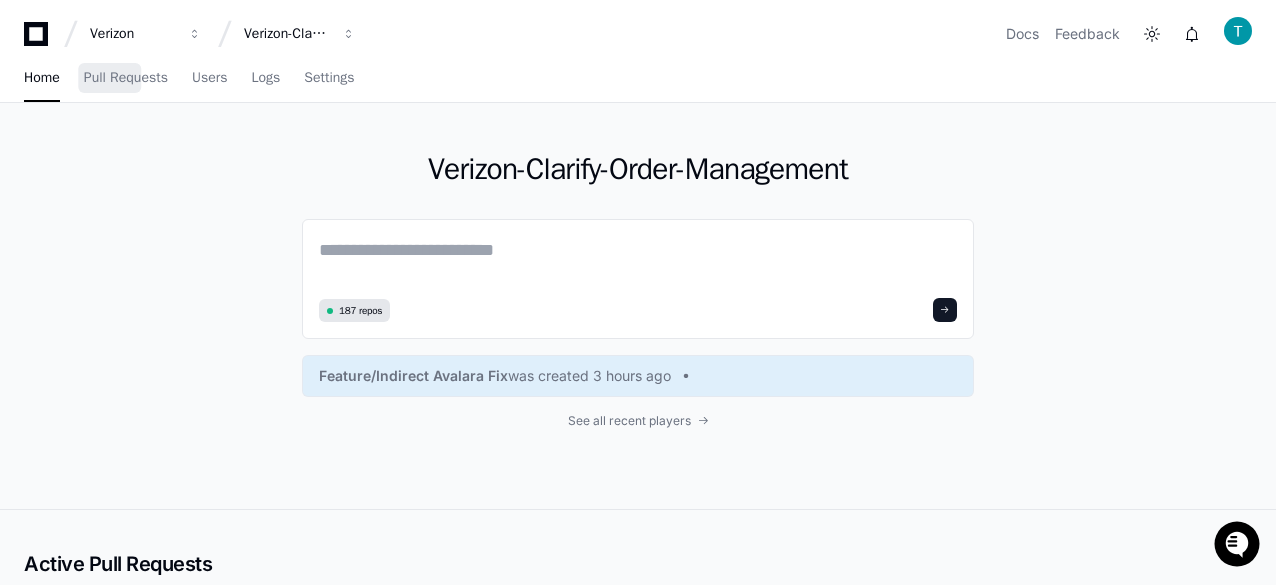 click on "Verizon Verizon-Clarify-Order-Management  Docs  Feedback" at bounding box center (638, 34) 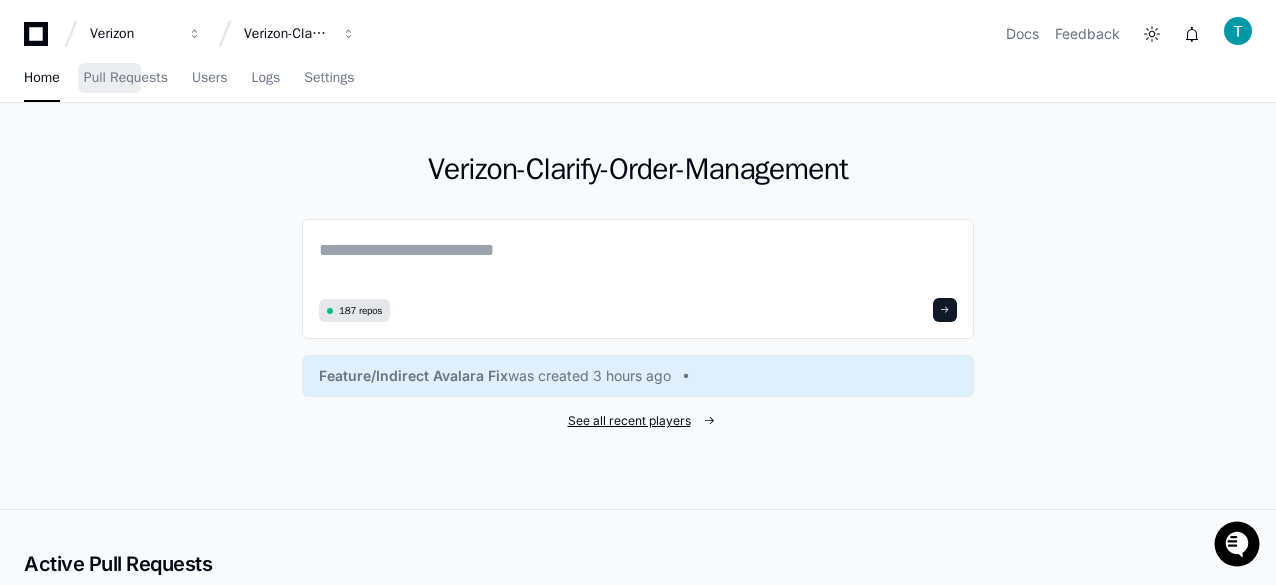 scroll, scrollTop: 0, scrollLeft: 0, axis: both 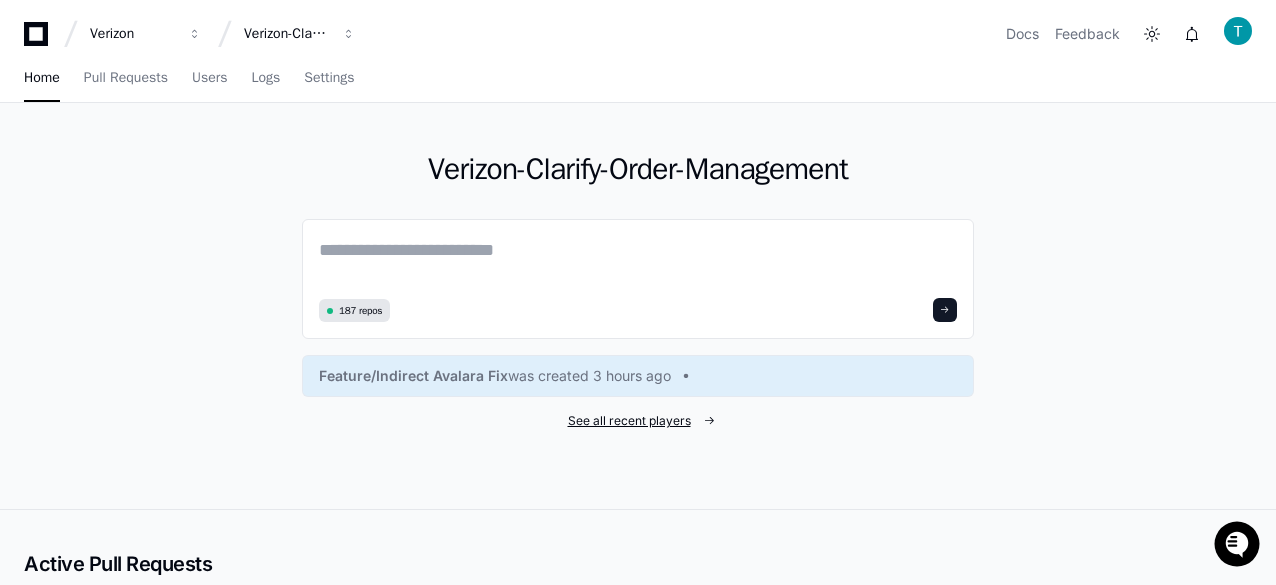 click on "See all recent players" 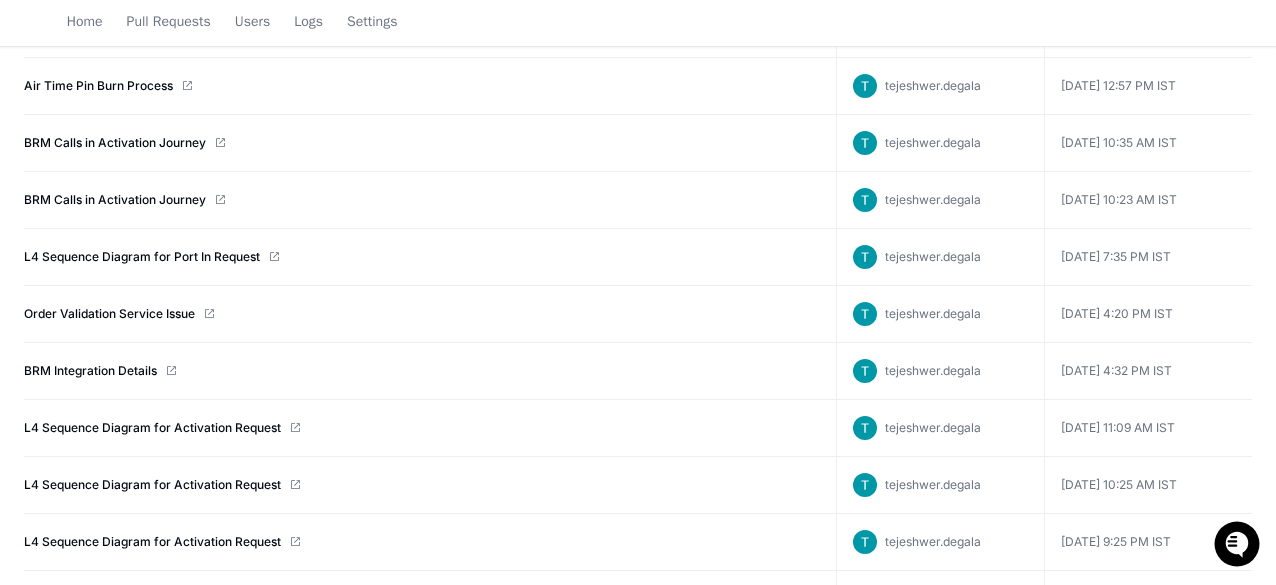 scroll, scrollTop: 600, scrollLeft: 0, axis: vertical 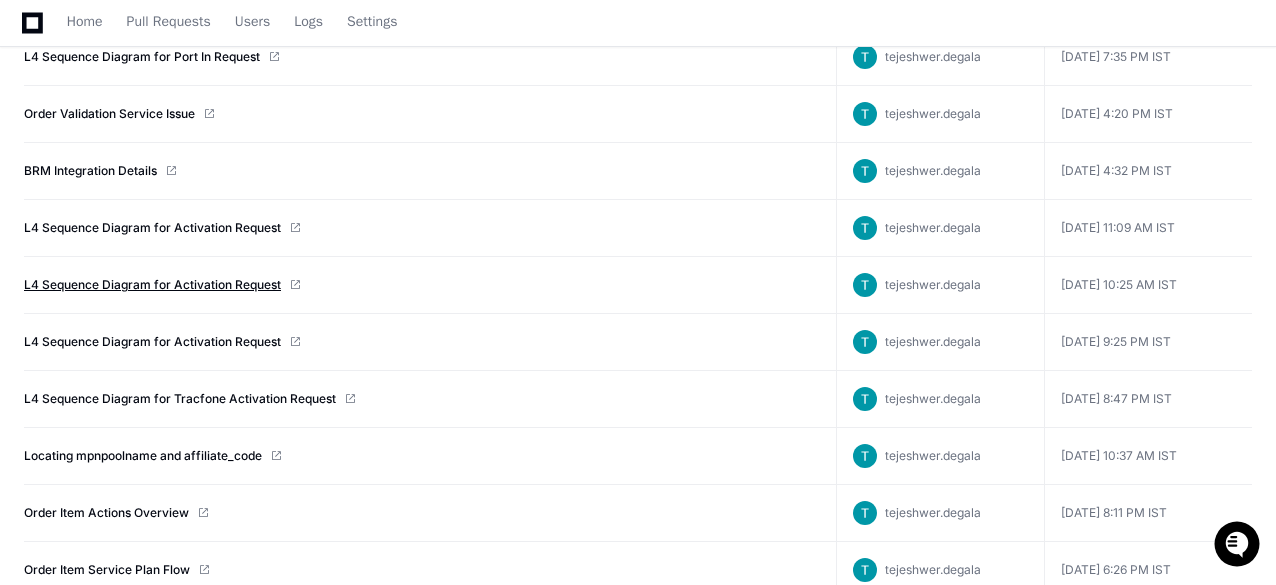 click on "L4 Sequence Diagram for Activation Request" 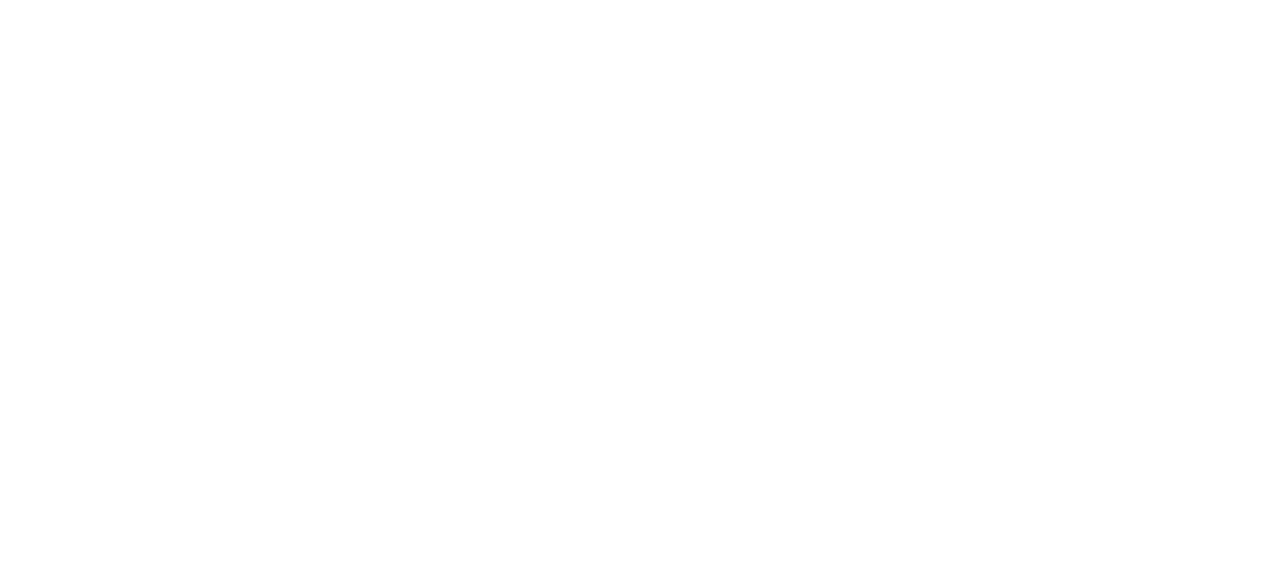 scroll, scrollTop: 0, scrollLeft: 0, axis: both 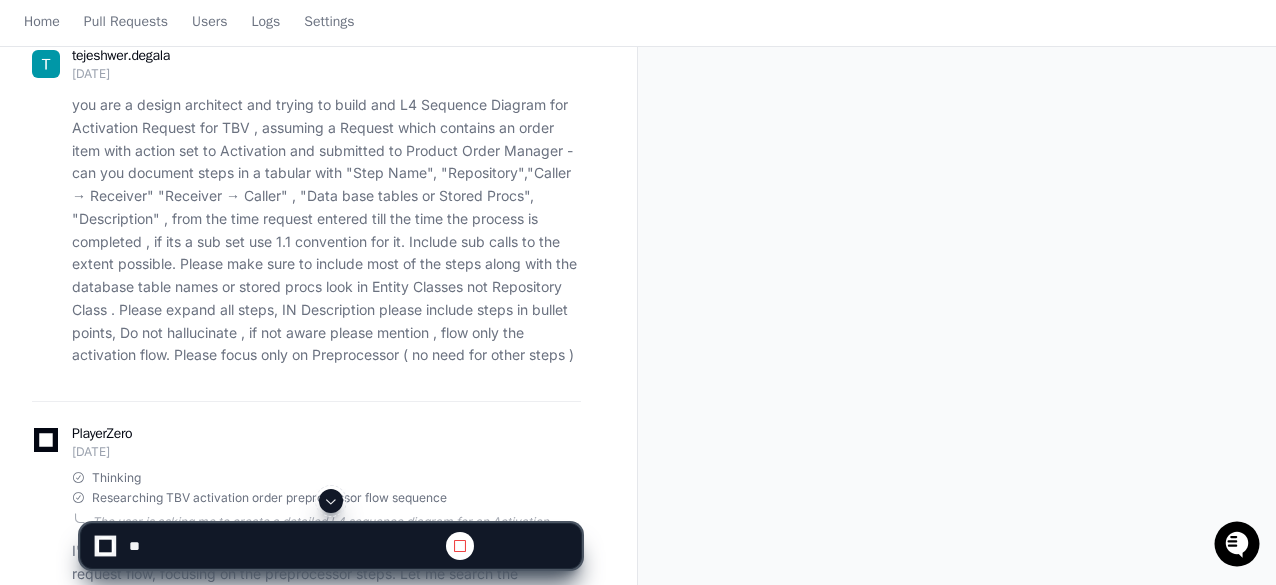 click on "tejeshwer.[PERSON_NAME] [DATE] you are a design architect and trying to build and L4 Sequence Diagram for Activation Request for TBV , assuming a Request which contains an order item with action set to Activation and submitted to Product Order Manager - can you document steps in a tabular with "Step Name", "Repository","Caller → Receiver" "Receiver → Caller" , "Data base tables or Stored Procs", "Description" , from the time request entered till the time the process is completed , if its a sub set use 1.1 convention for it. Include sub calls to the extent possible. Please make sure to include most of the steps along with the database table names or stored procs look in Entity Classes not Repository Class . Please expand all steps, IN Description please include steps in bullet points, Do not hallucinate , if not aware please mention , flow only the activation flow. Please focus only on Preprocessor ( no need for other steps )
PlayerZero [DATE] Thinking" 